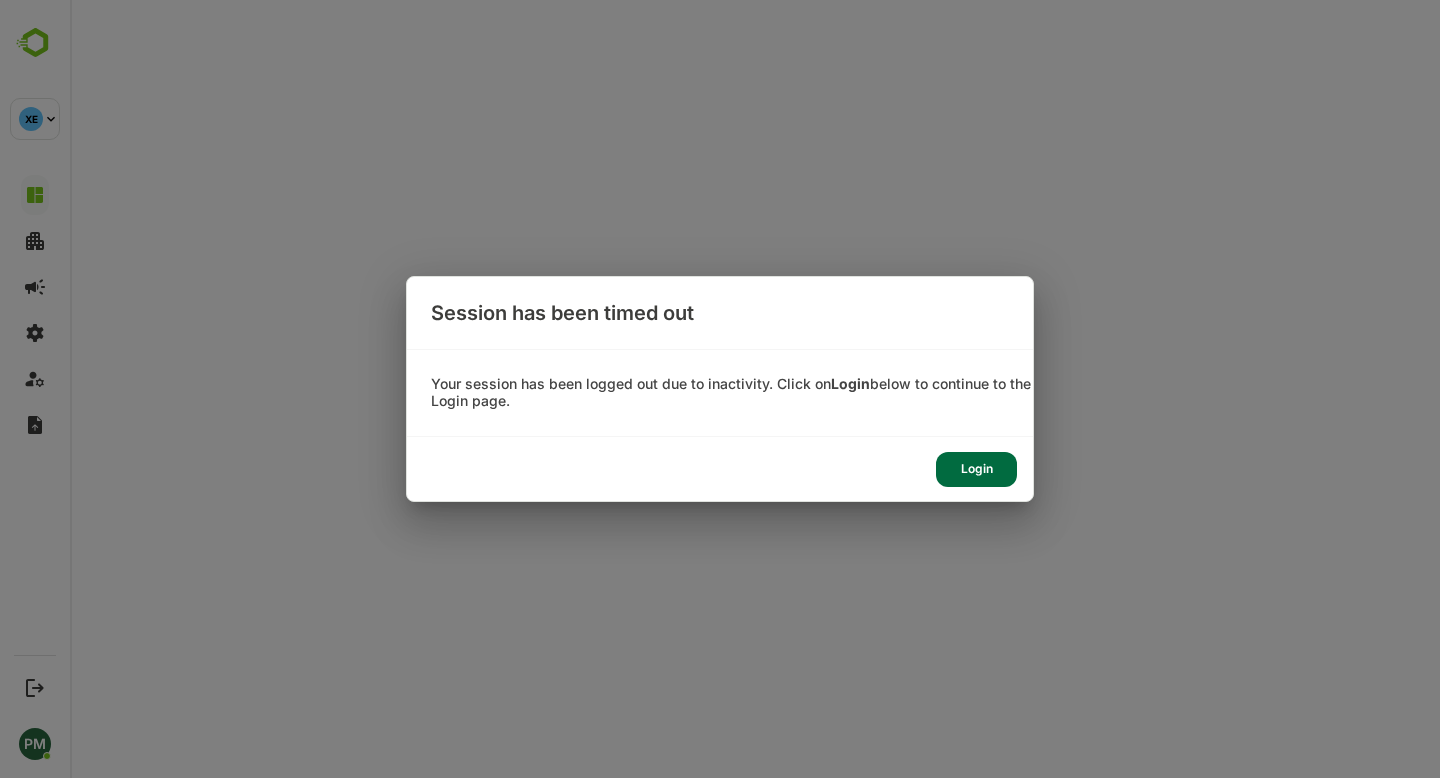 scroll, scrollTop: 0, scrollLeft: 0, axis: both 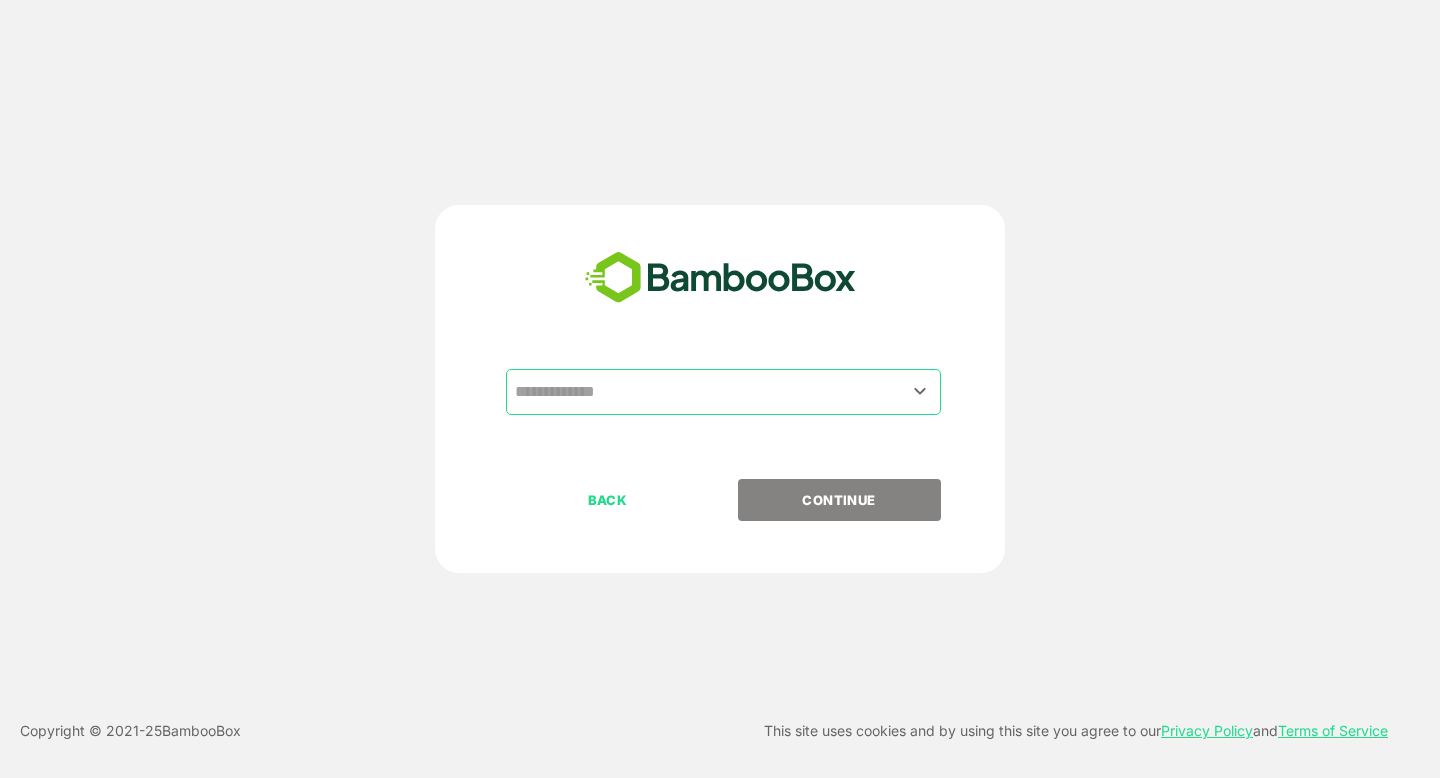 click at bounding box center (723, 392) 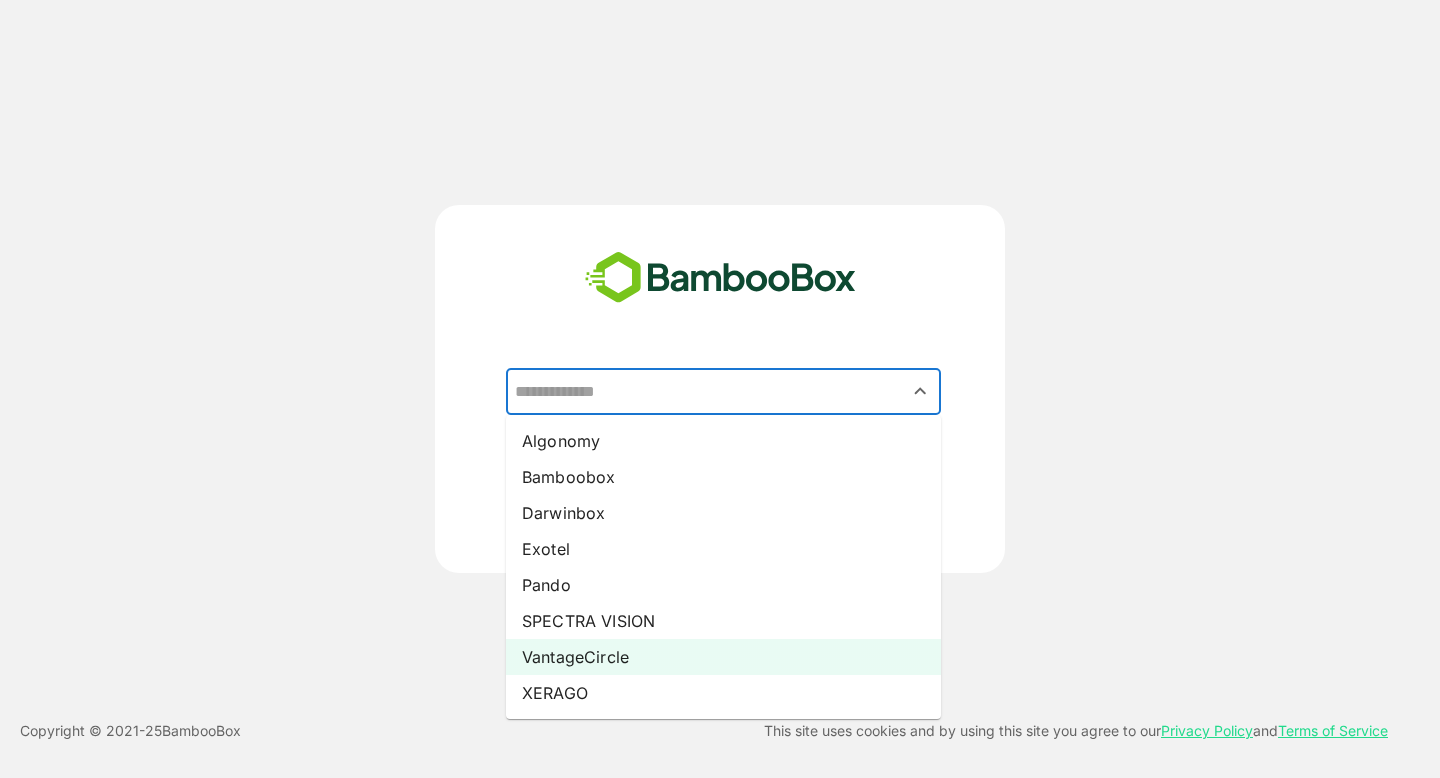 click on "VantageCircle" at bounding box center [723, 657] 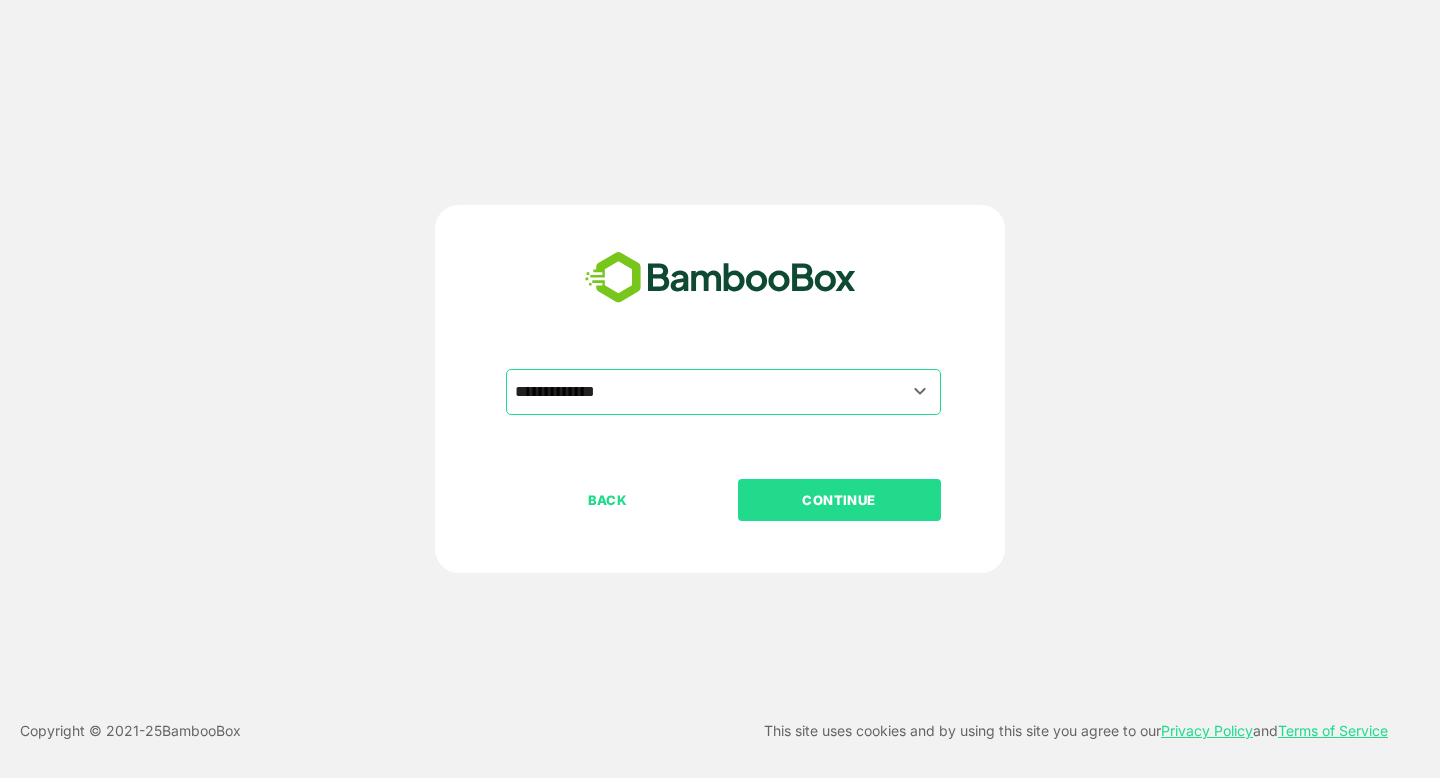 click on "CONTINUE" at bounding box center [839, 500] 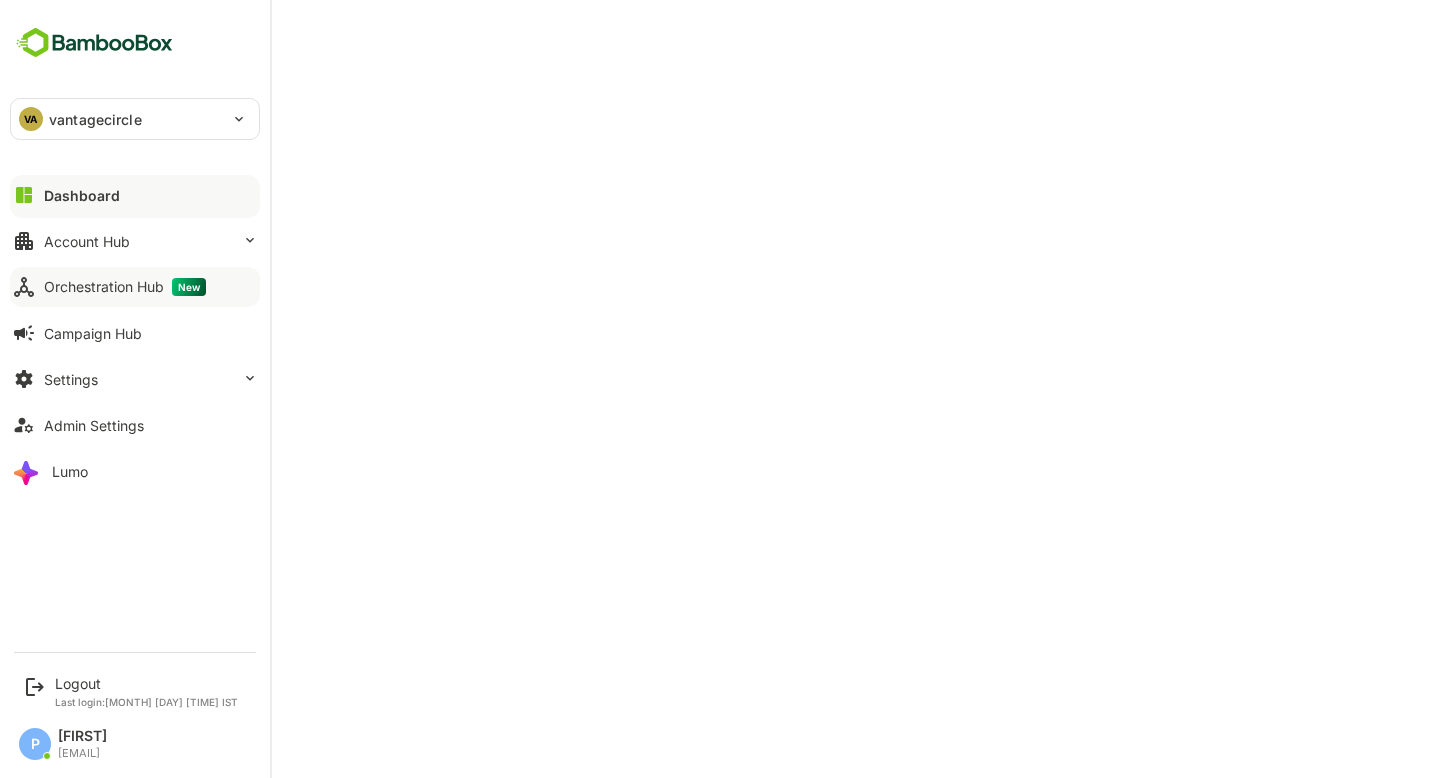 click on "Orchestration Hub New" at bounding box center (125, 287) 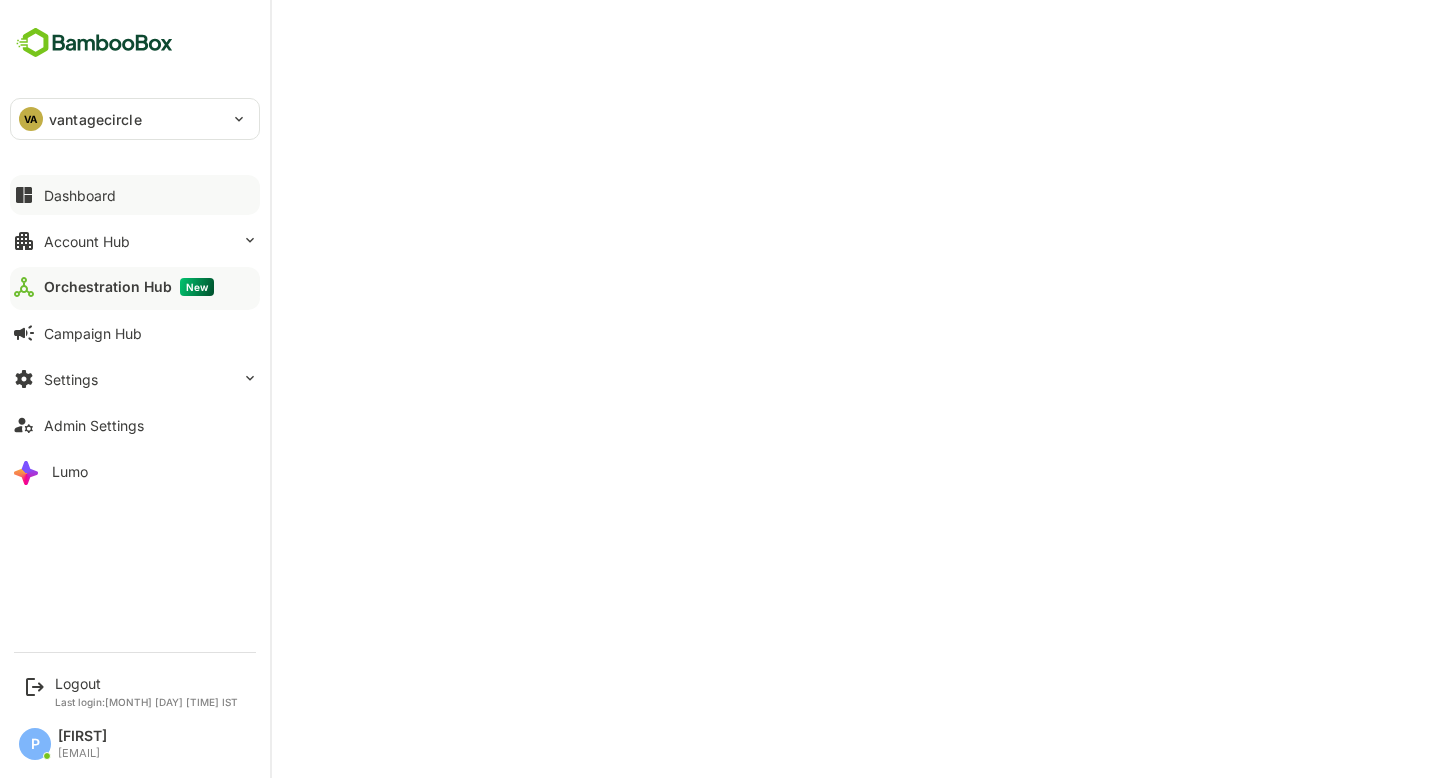 click on "Dashboard" at bounding box center [80, 195] 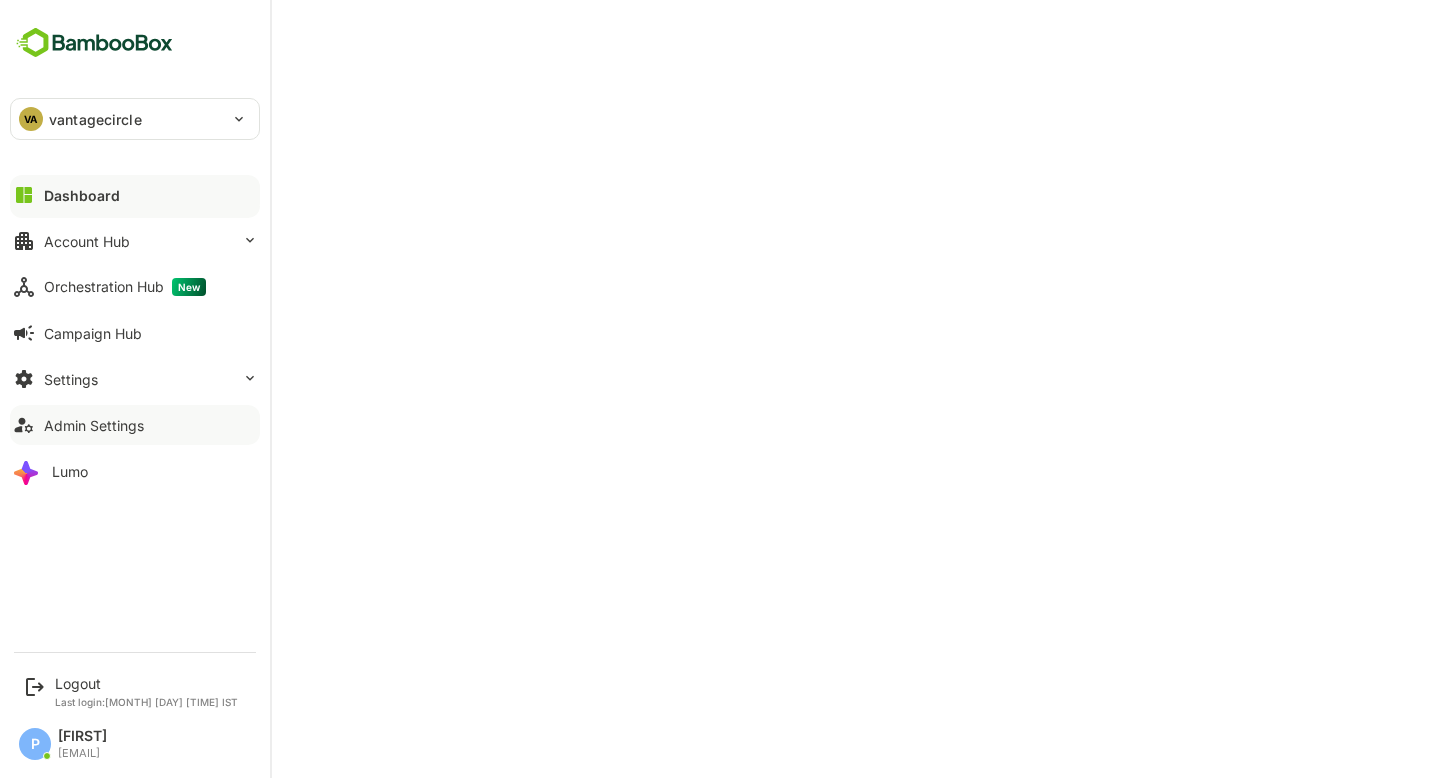 click on "Admin Settings" at bounding box center [94, 425] 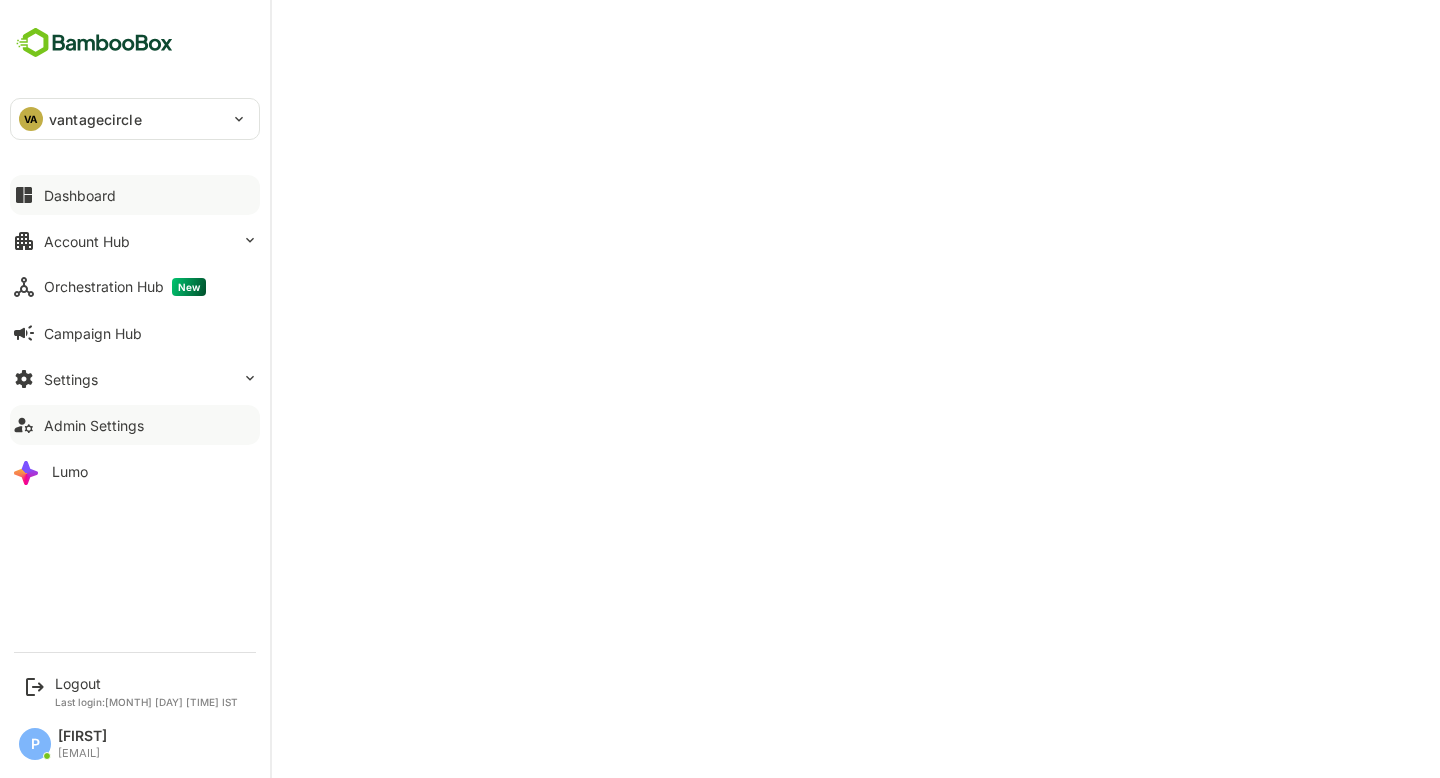 click on "Dashboard" at bounding box center [135, 195] 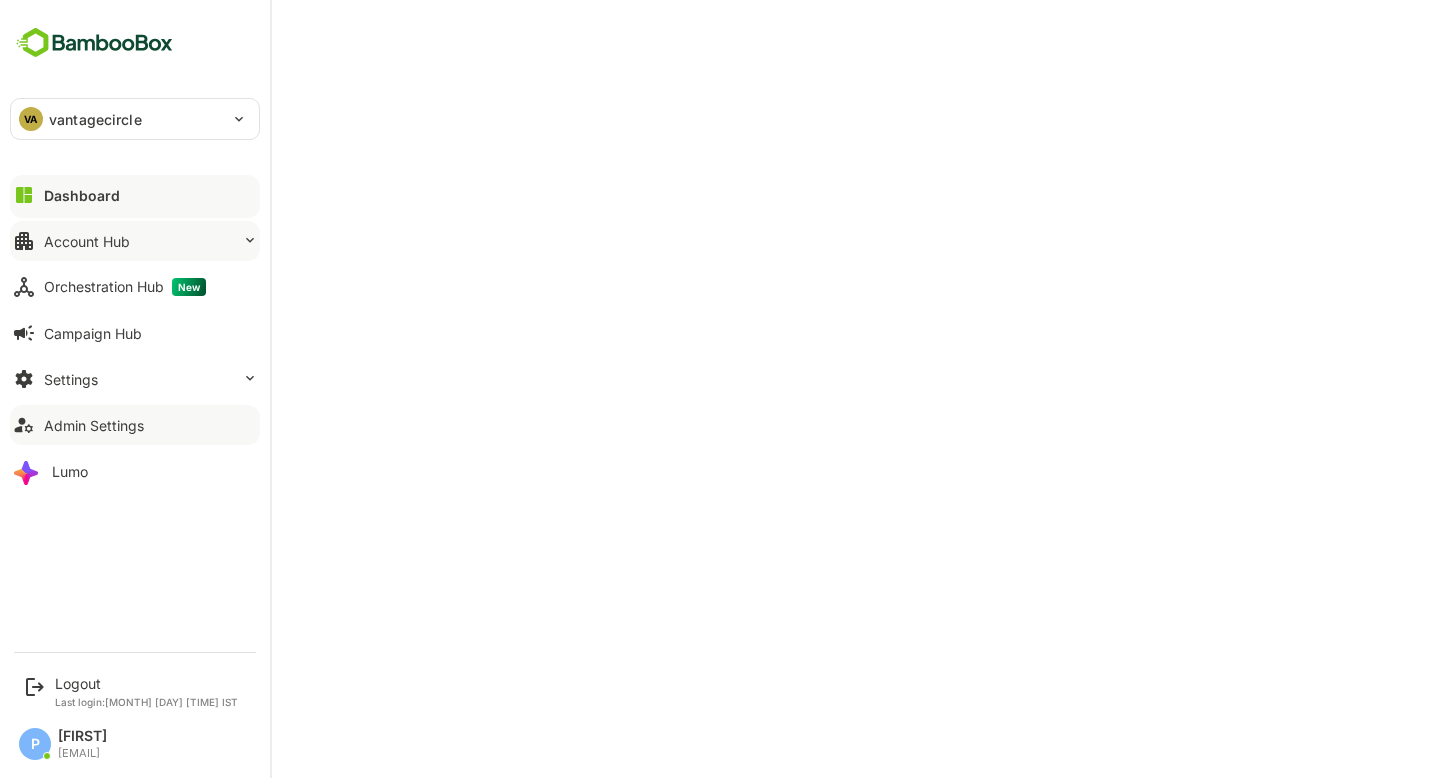 click on "Account Hub" at bounding box center [135, 241] 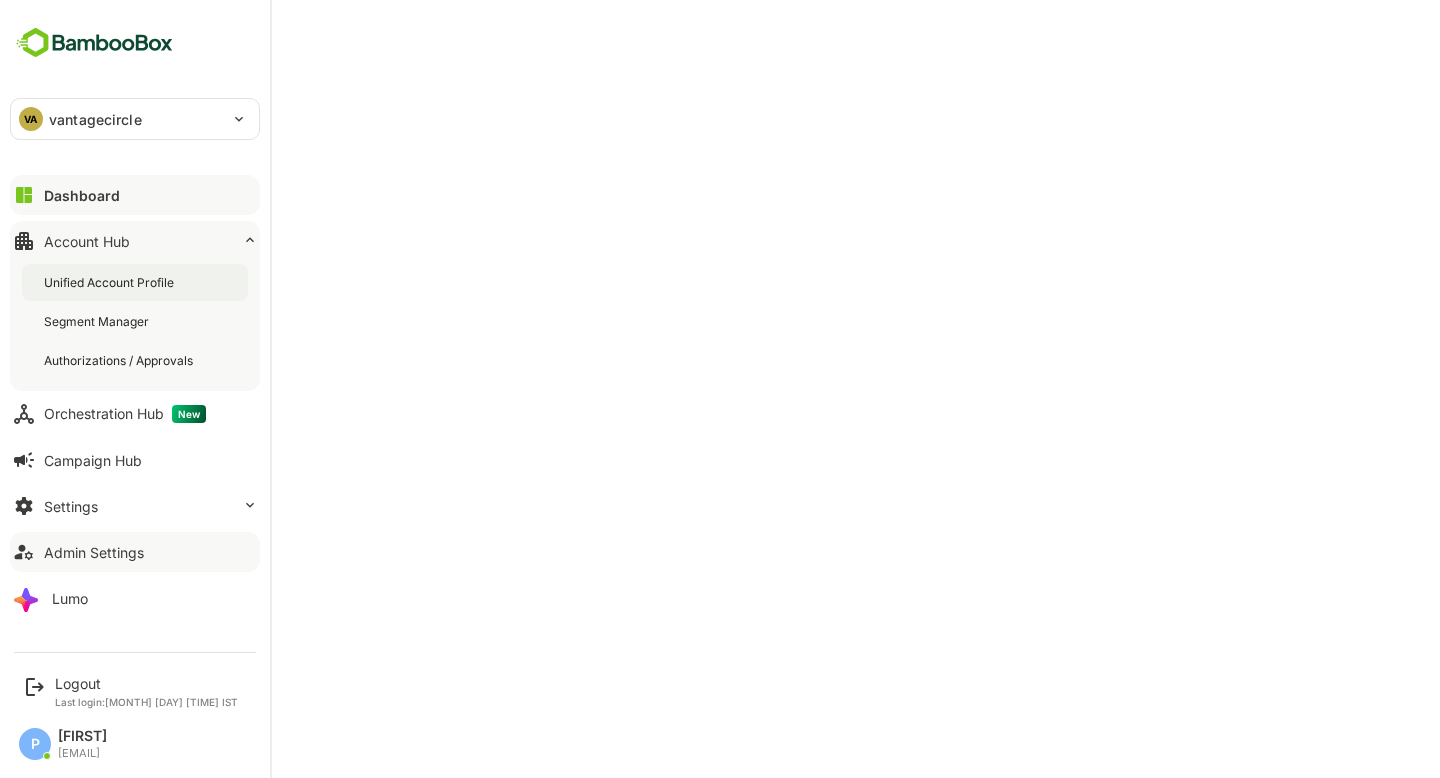 click on "Unified Account Profile" at bounding box center [111, 282] 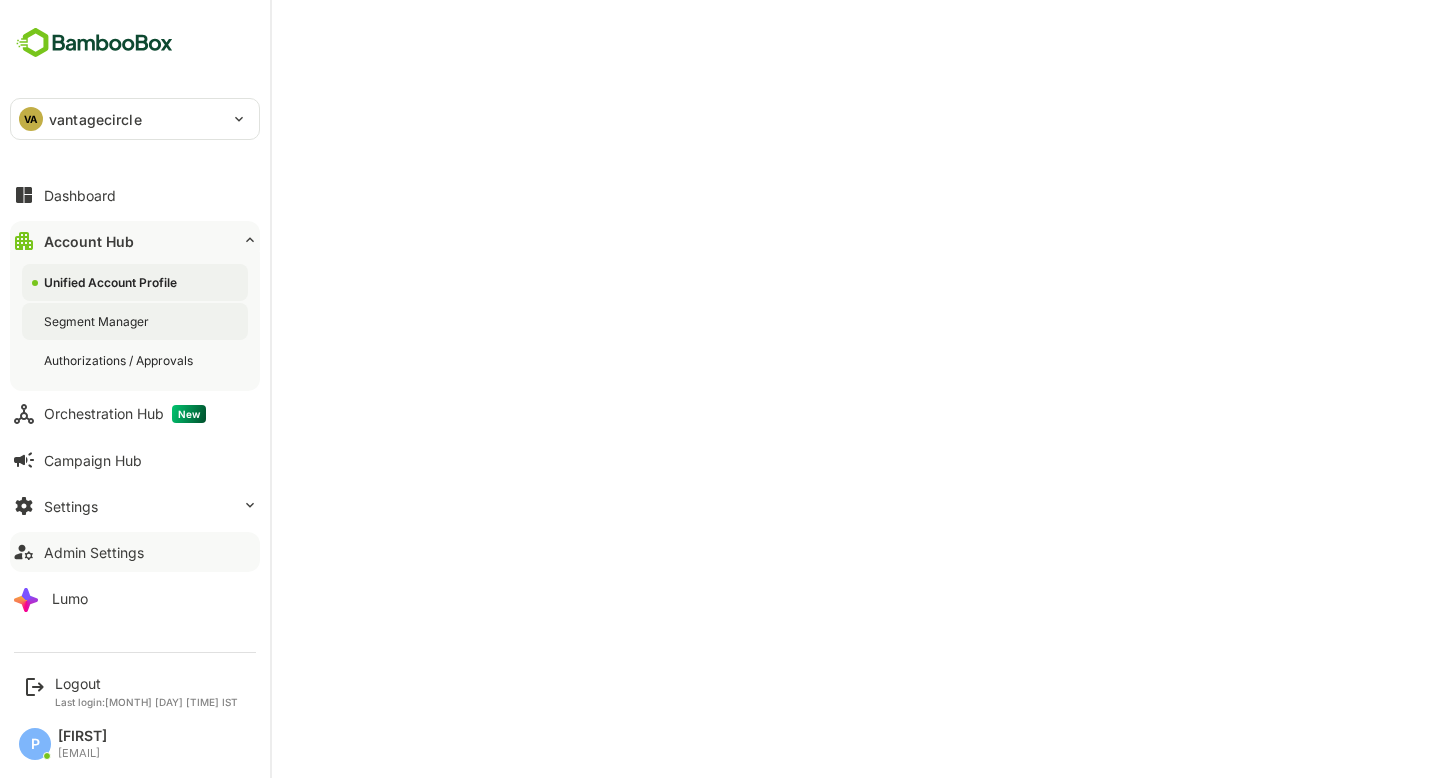 click on "Segment Manager" at bounding box center (135, 321) 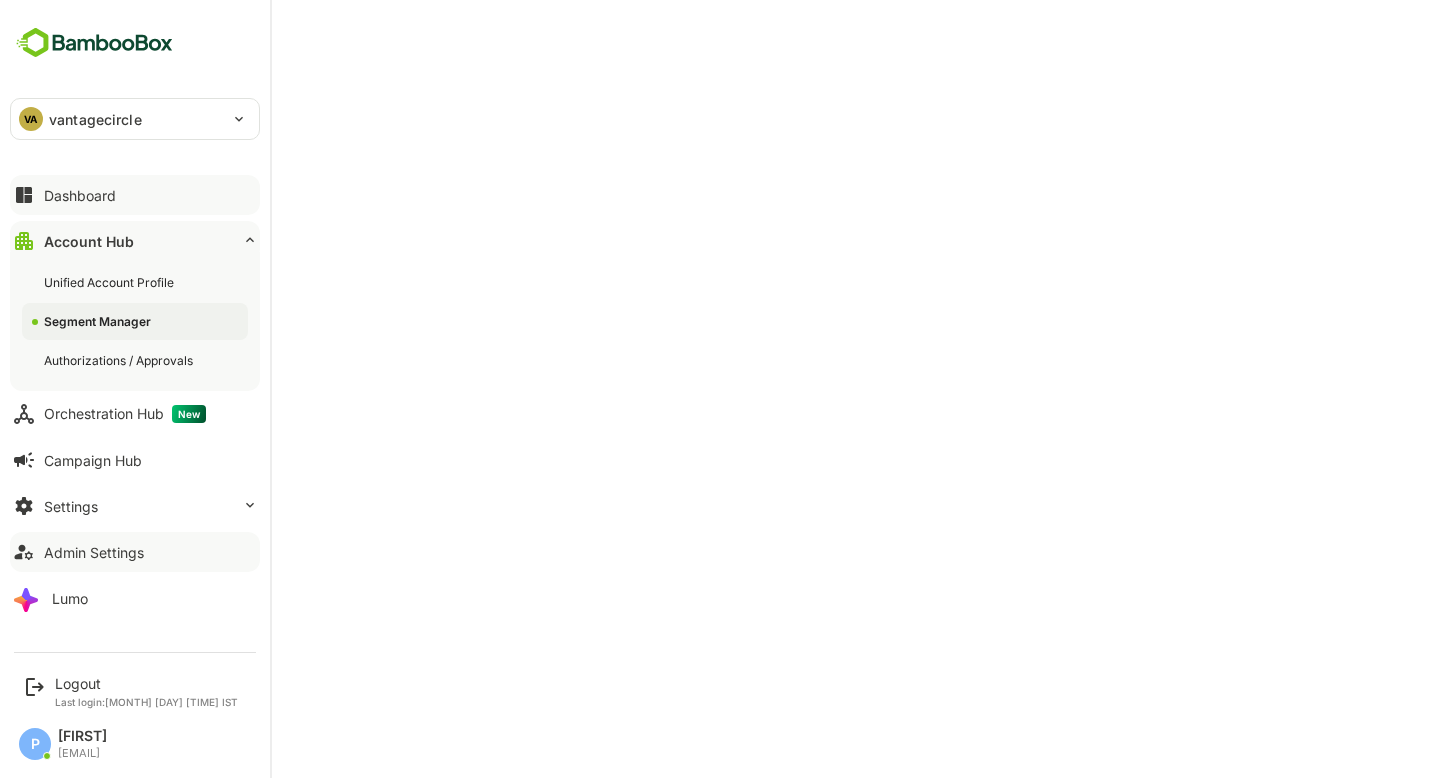 click on "Dashboard" at bounding box center (135, 195) 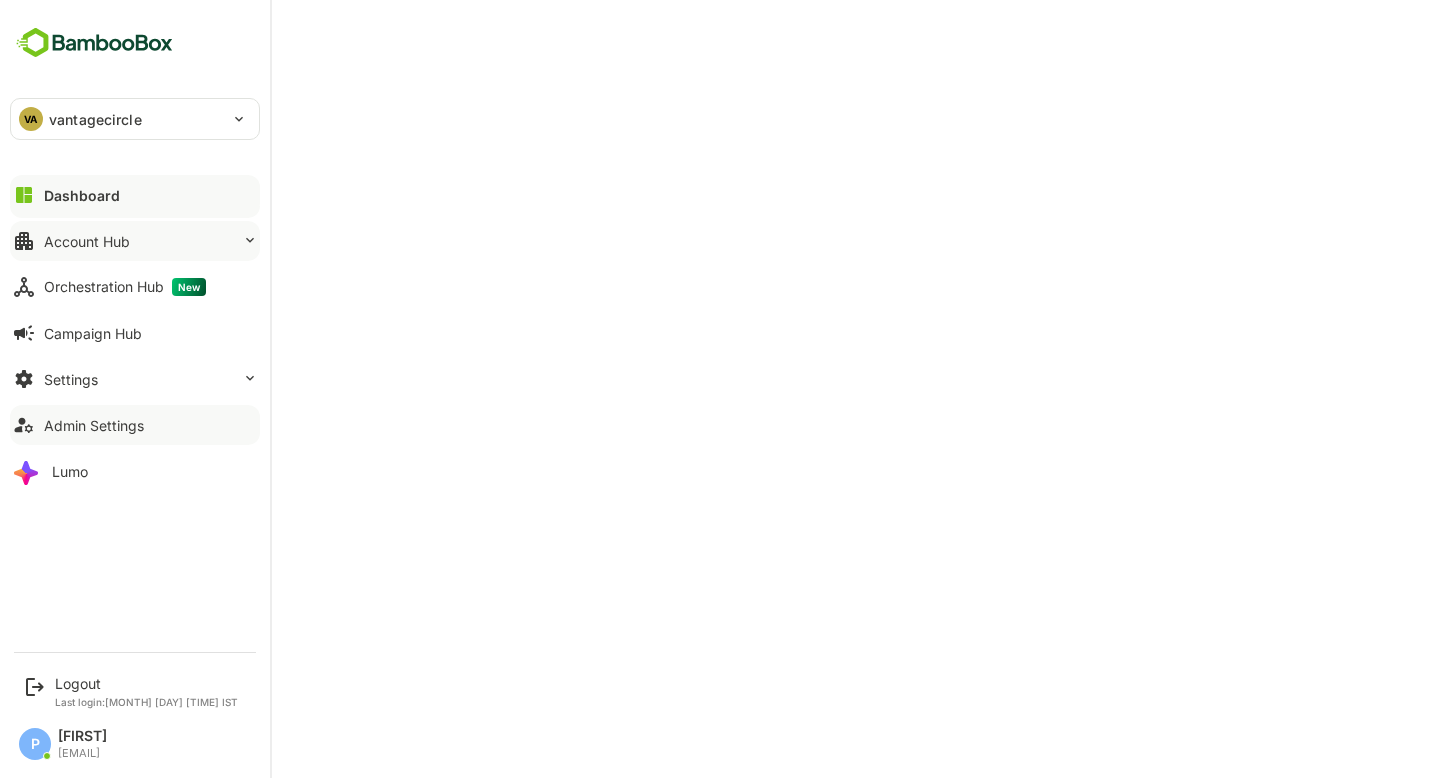 click on "Account Hub" at bounding box center (135, 241) 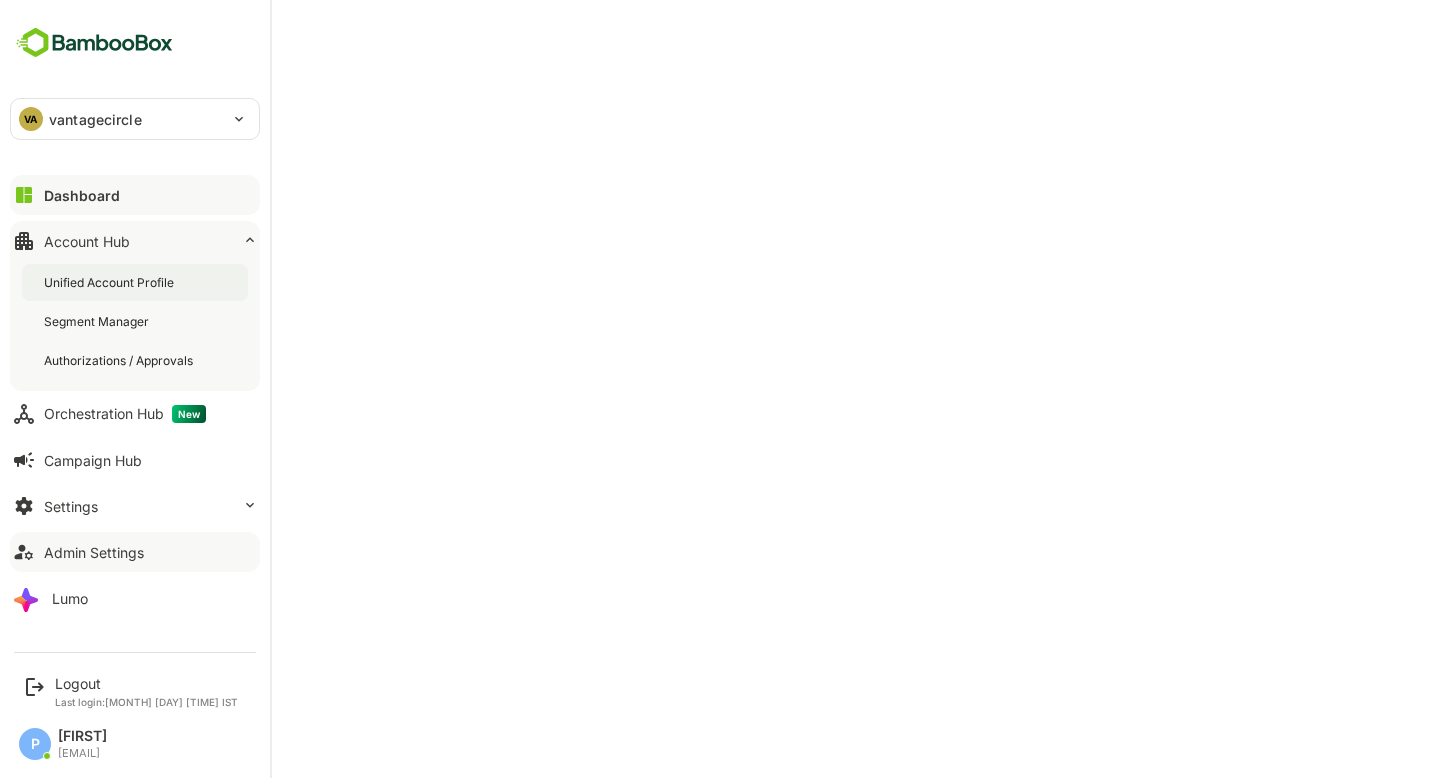 click on "Unified Account Profile" at bounding box center [111, 282] 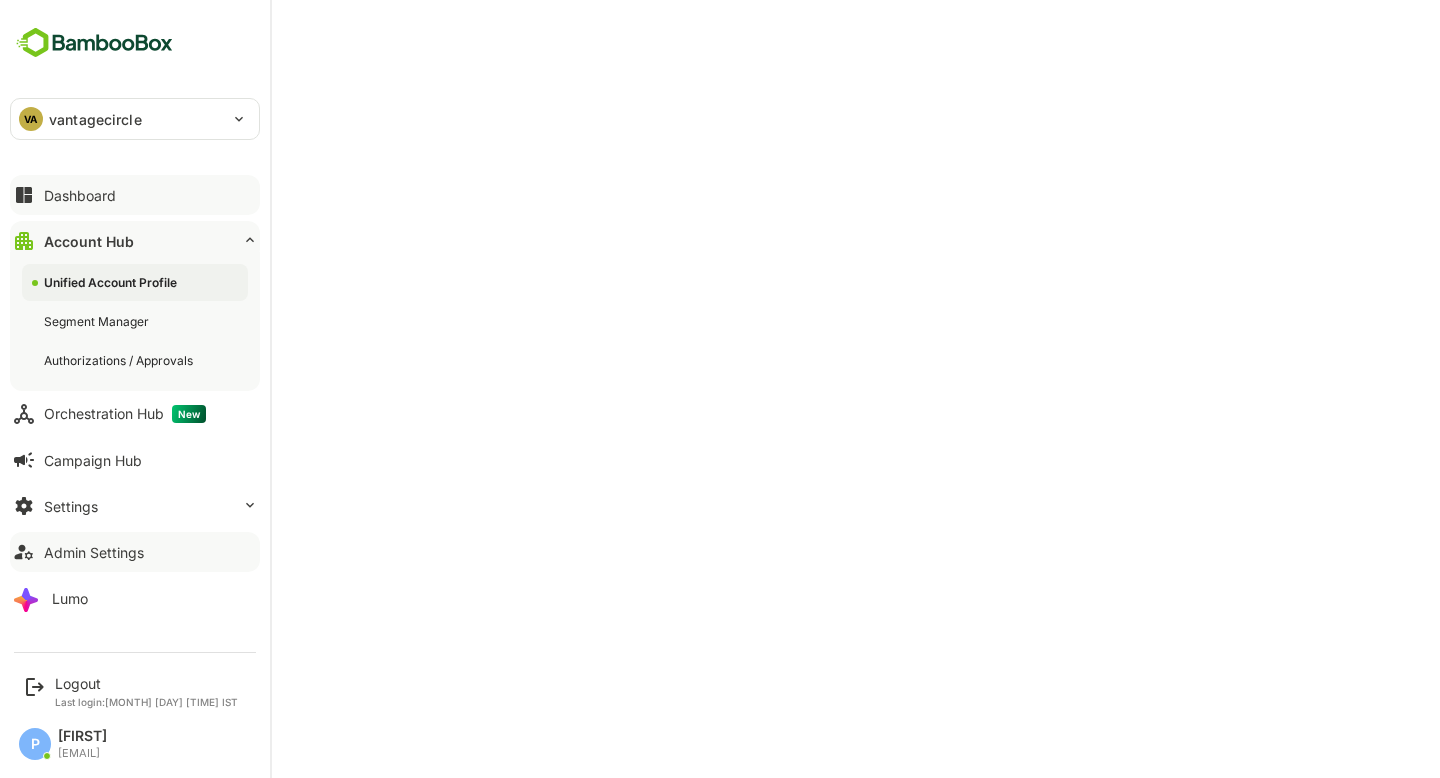 click on "Dashboard" at bounding box center (135, 195) 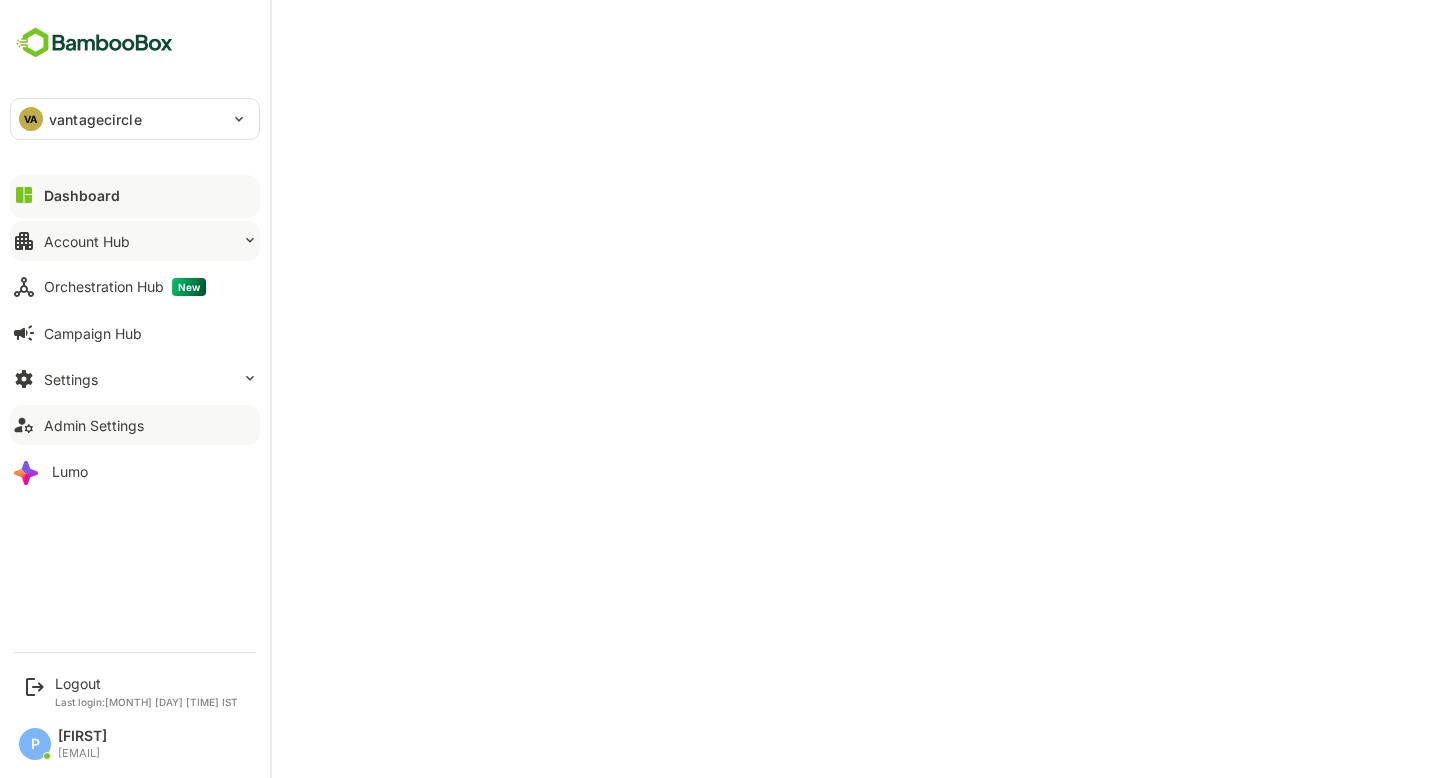 click on "Account Hub" at bounding box center [135, 241] 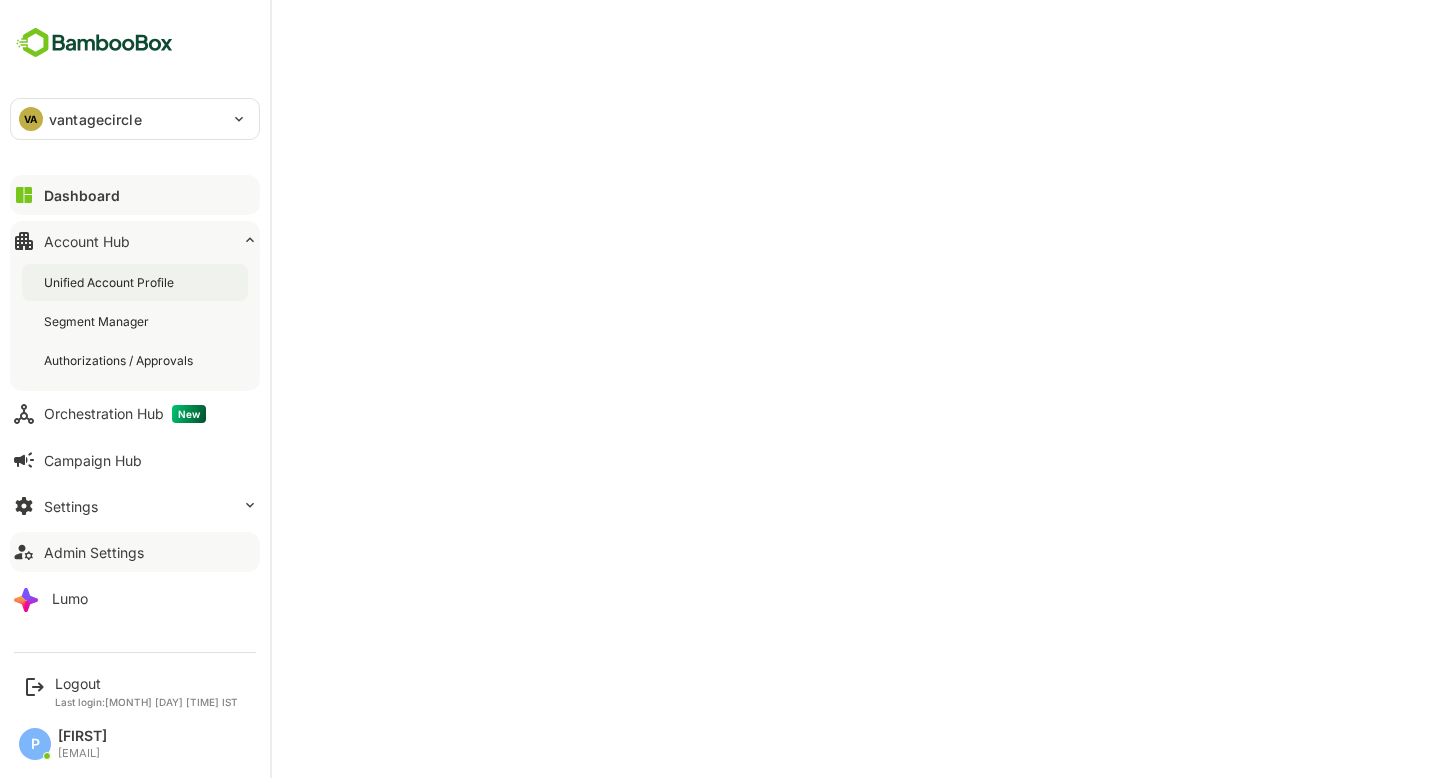 click on "Unified Account Profile" at bounding box center [111, 282] 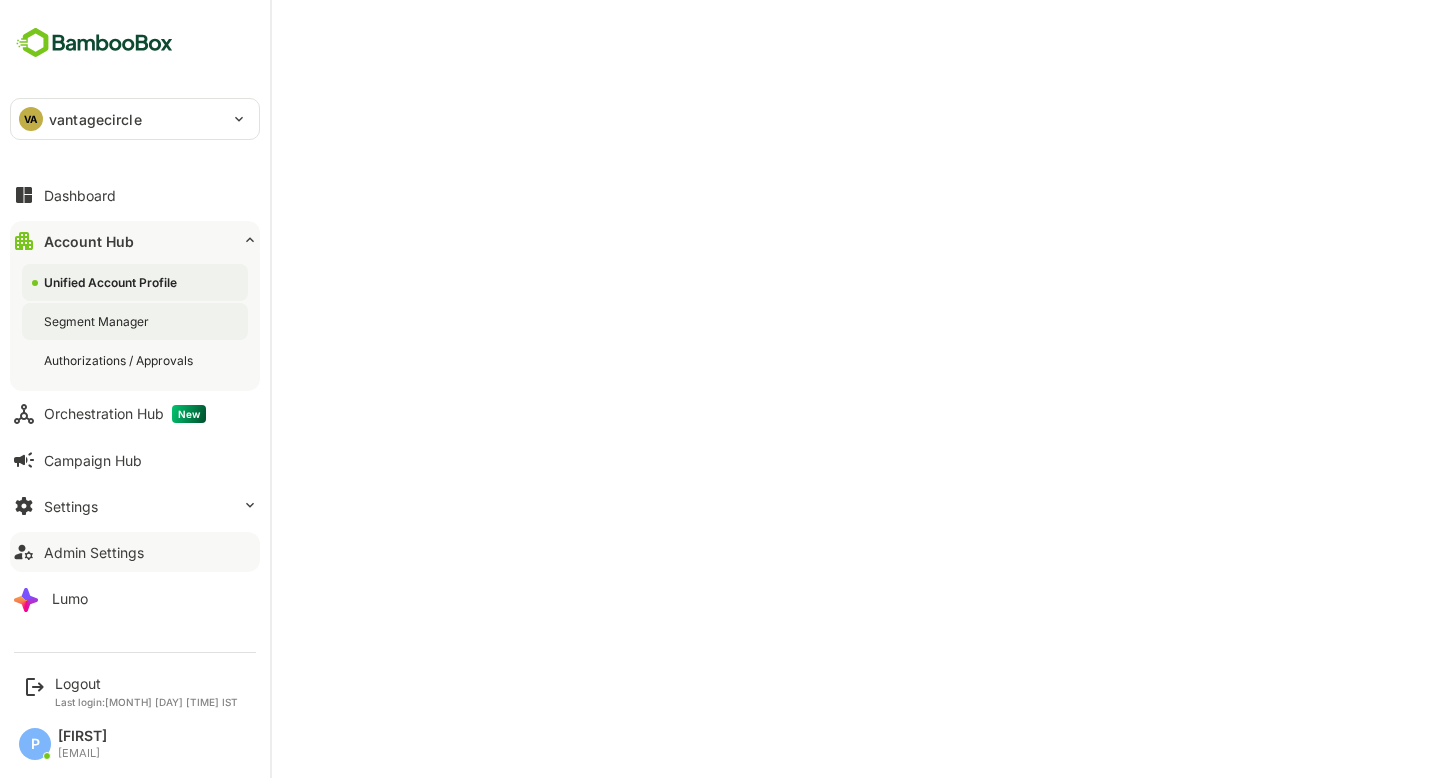 click on "Segment Manager" at bounding box center [135, 321] 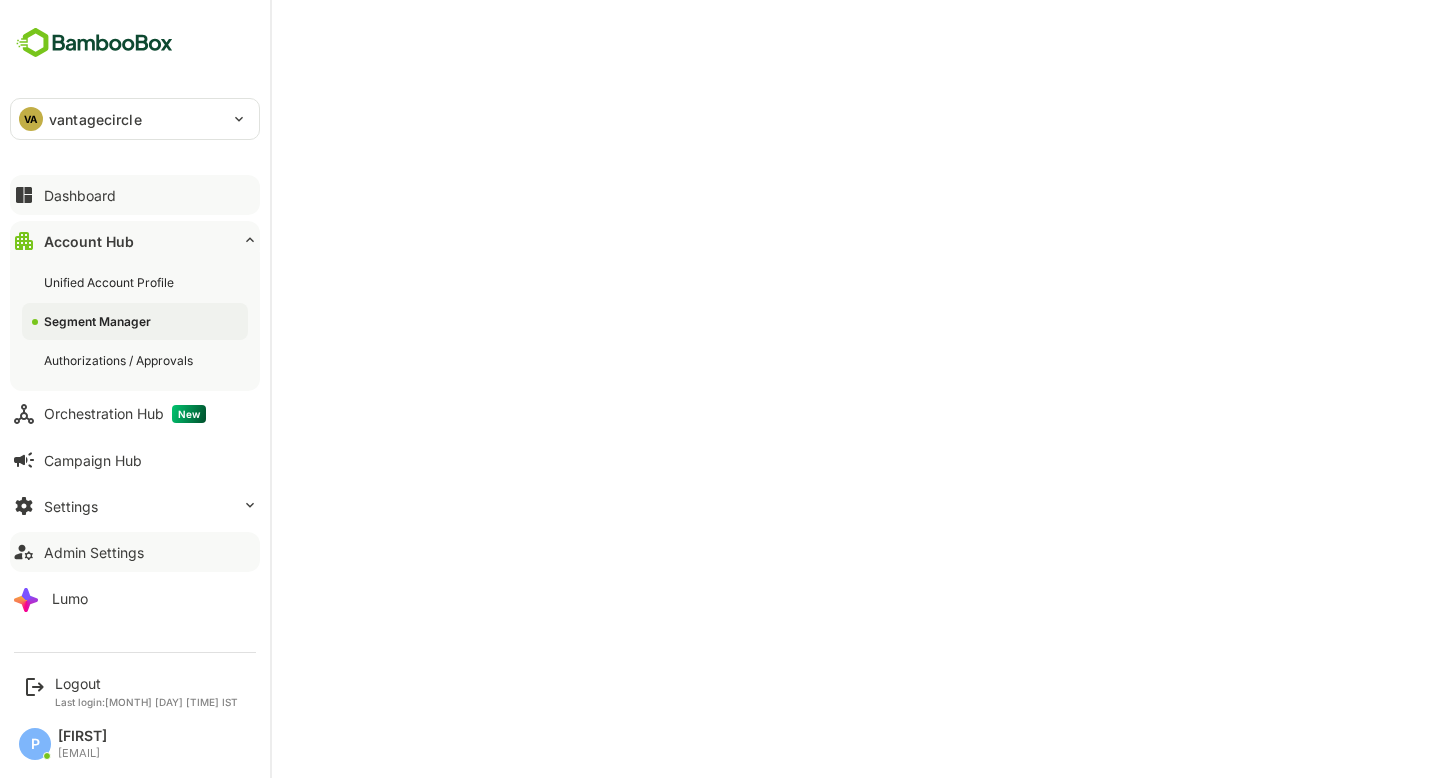 click on "Dashboard" at bounding box center (80, 195) 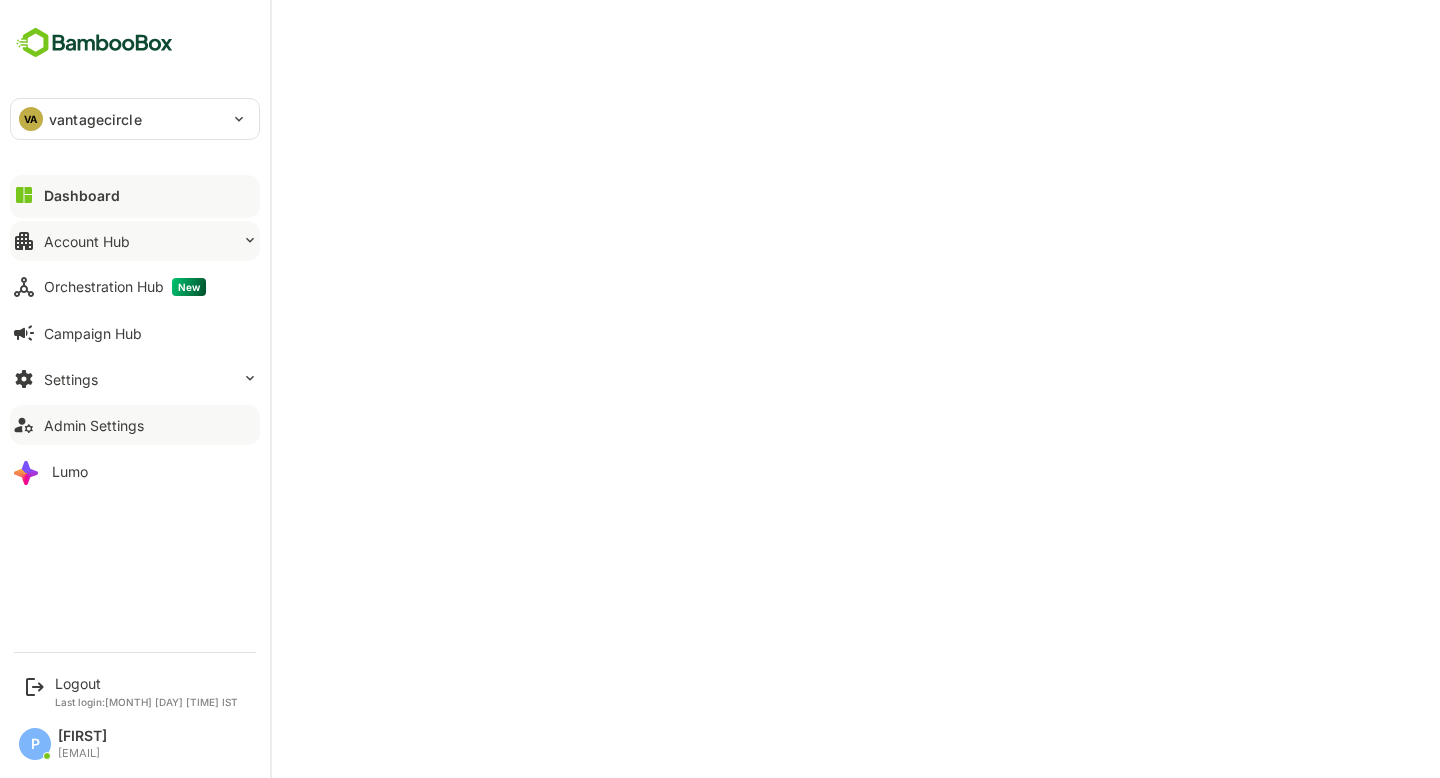 click on "Account Hub" at bounding box center (87, 241) 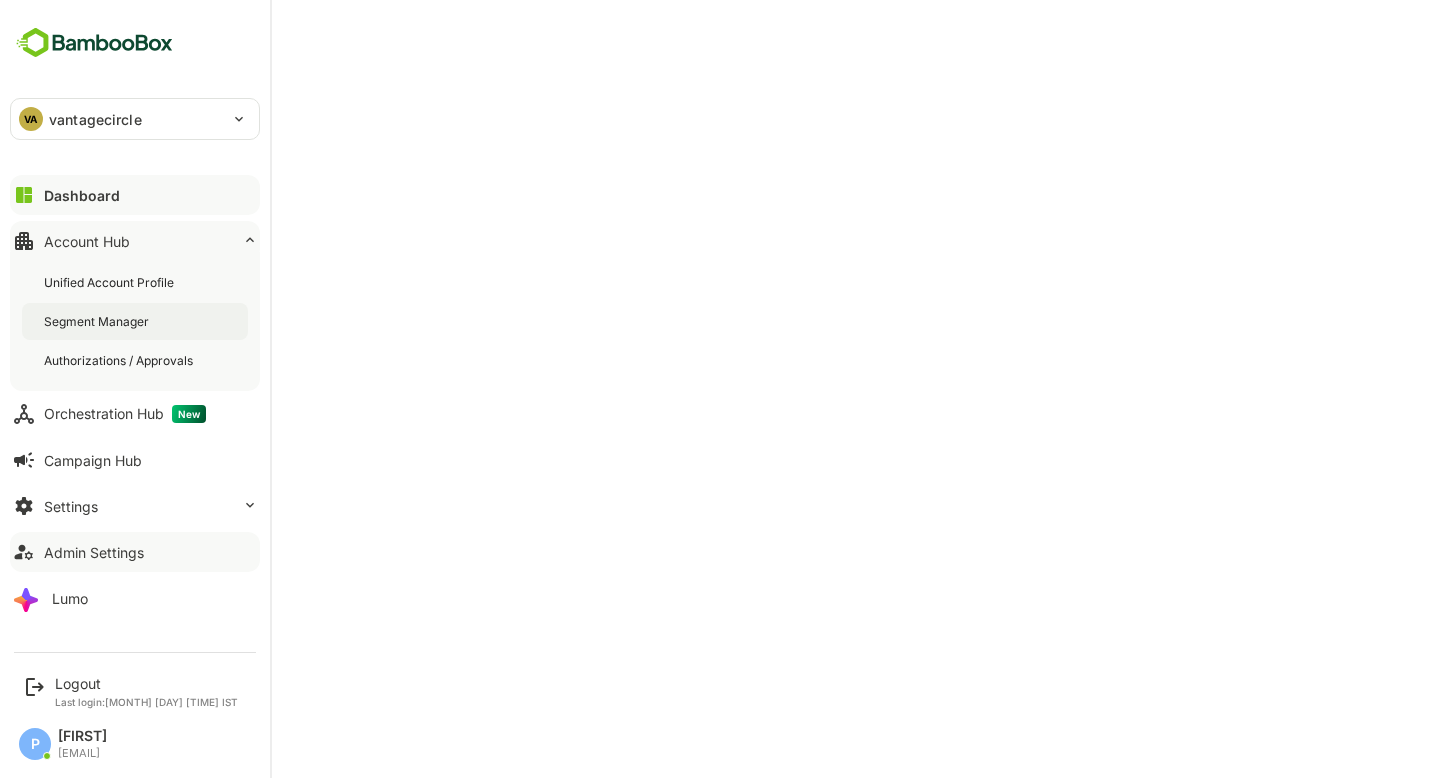 click on "Segment Manager" at bounding box center (135, 321) 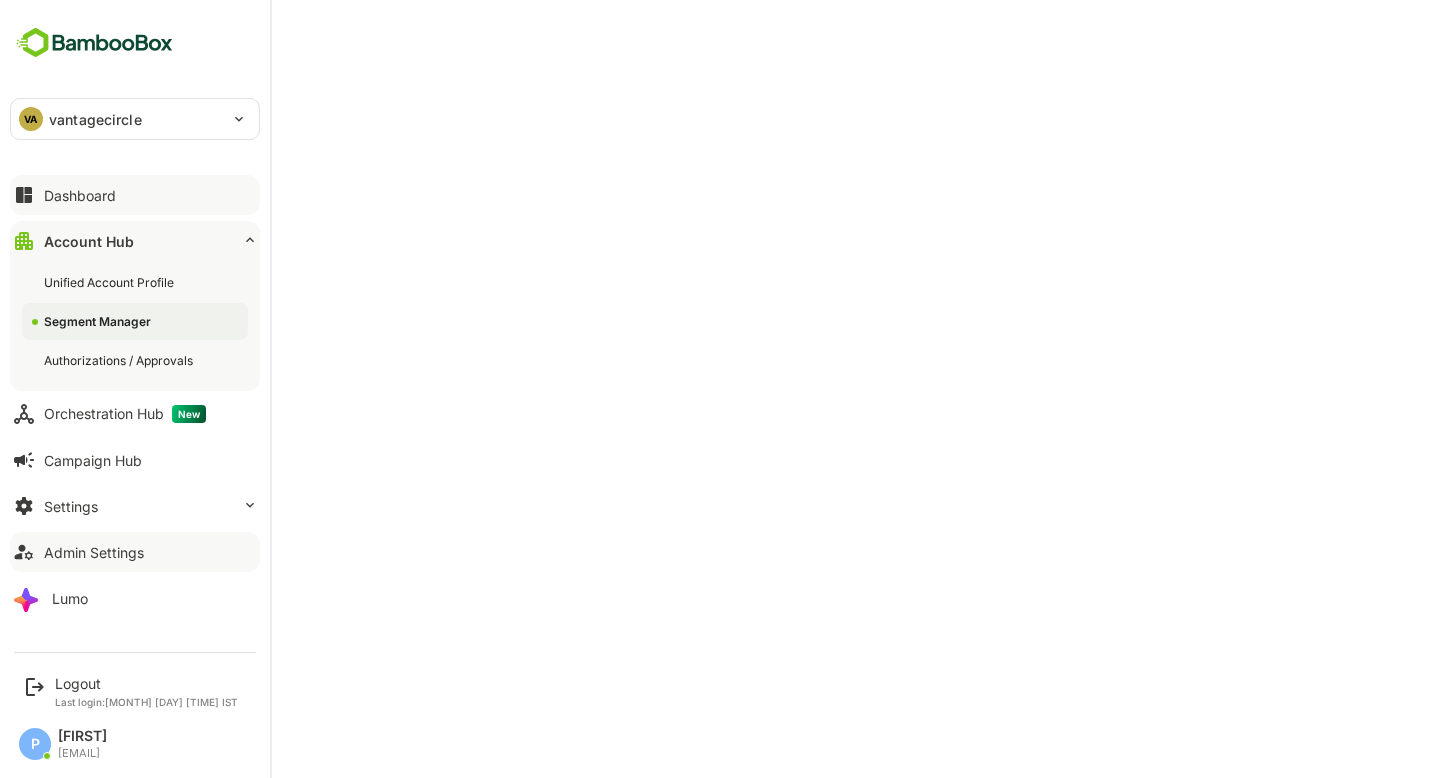 click on "Dashboard" at bounding box center [80, 195] 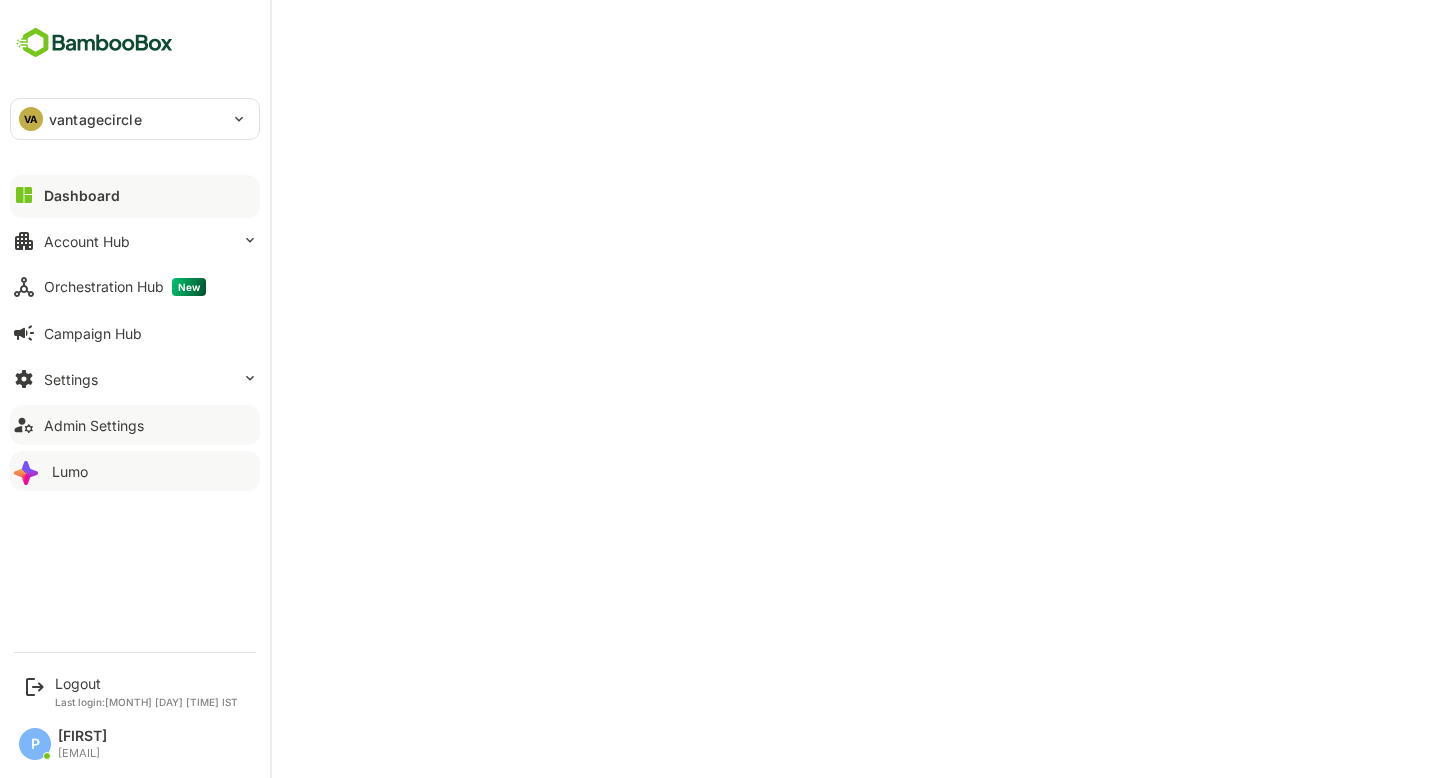 click on "Lumo" at bounding box center (135, 471) 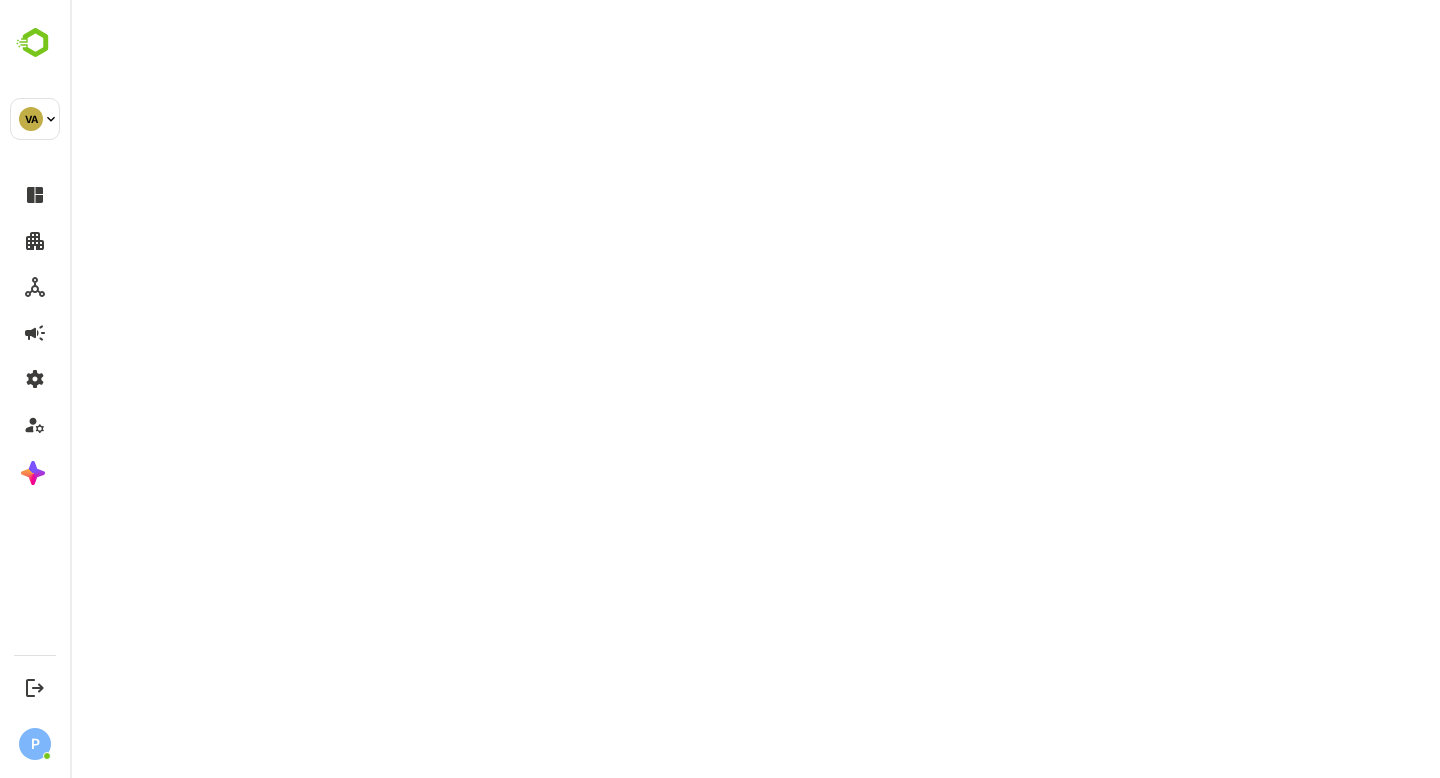 scroll, scrollTop: 0, scrollLeft: 0, axis: both 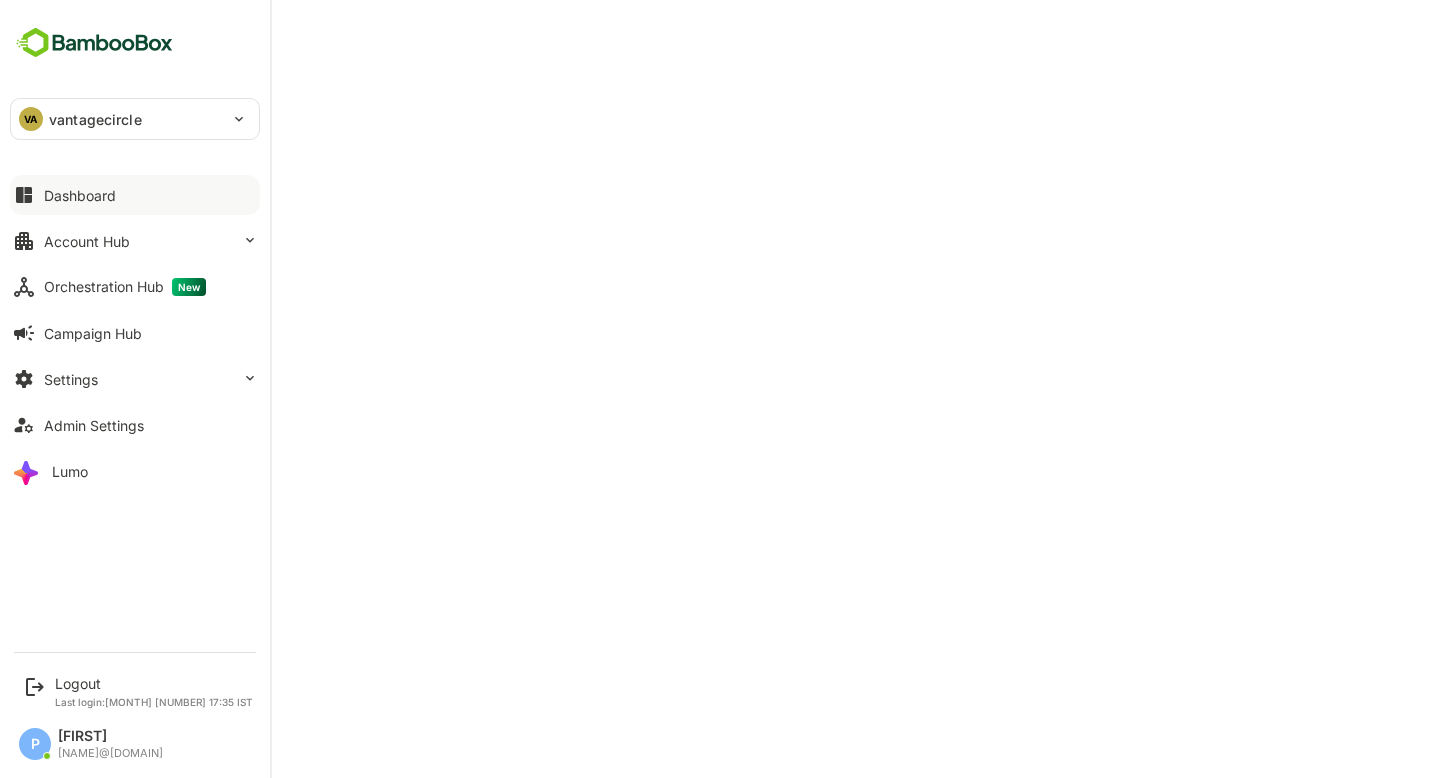 click on "Dashboard" at bounding box center (80, 195) 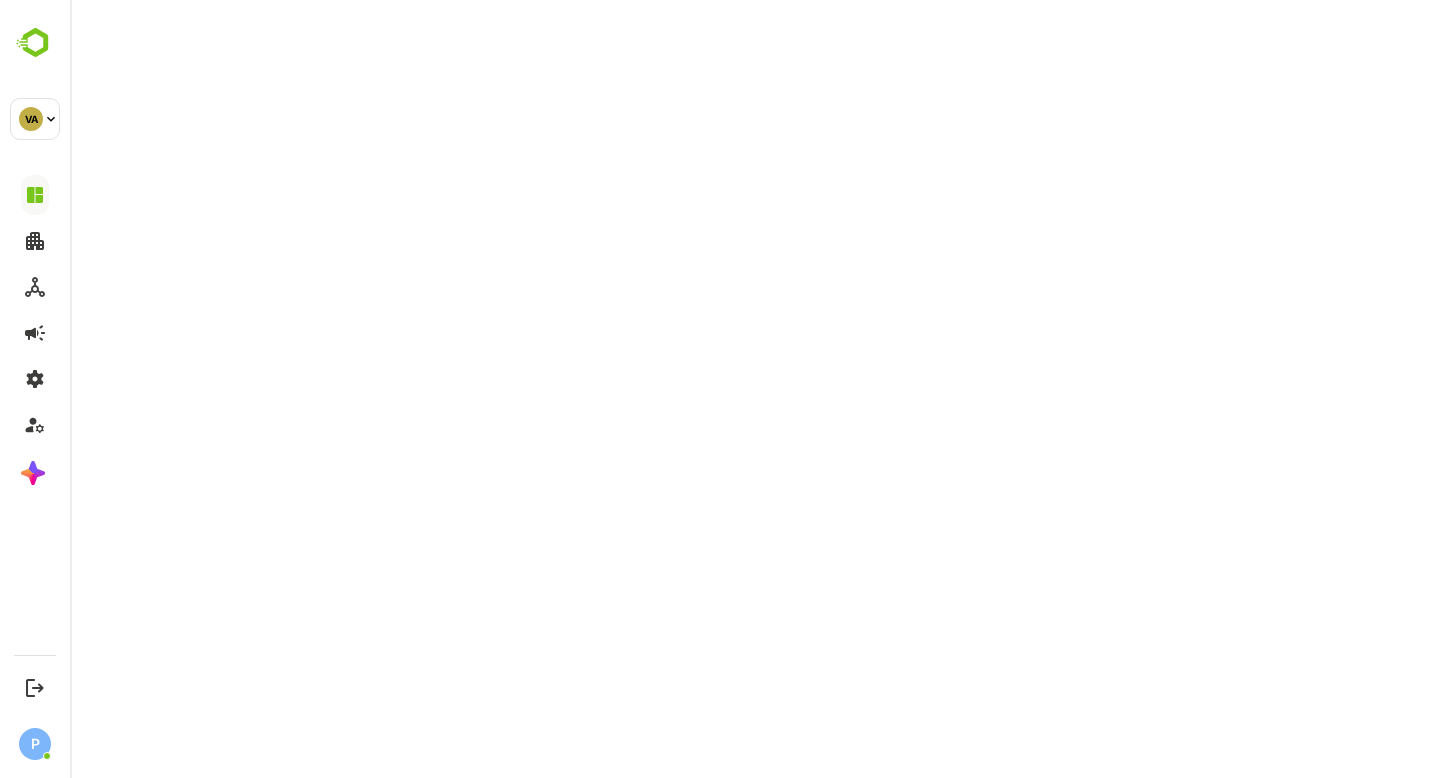 type 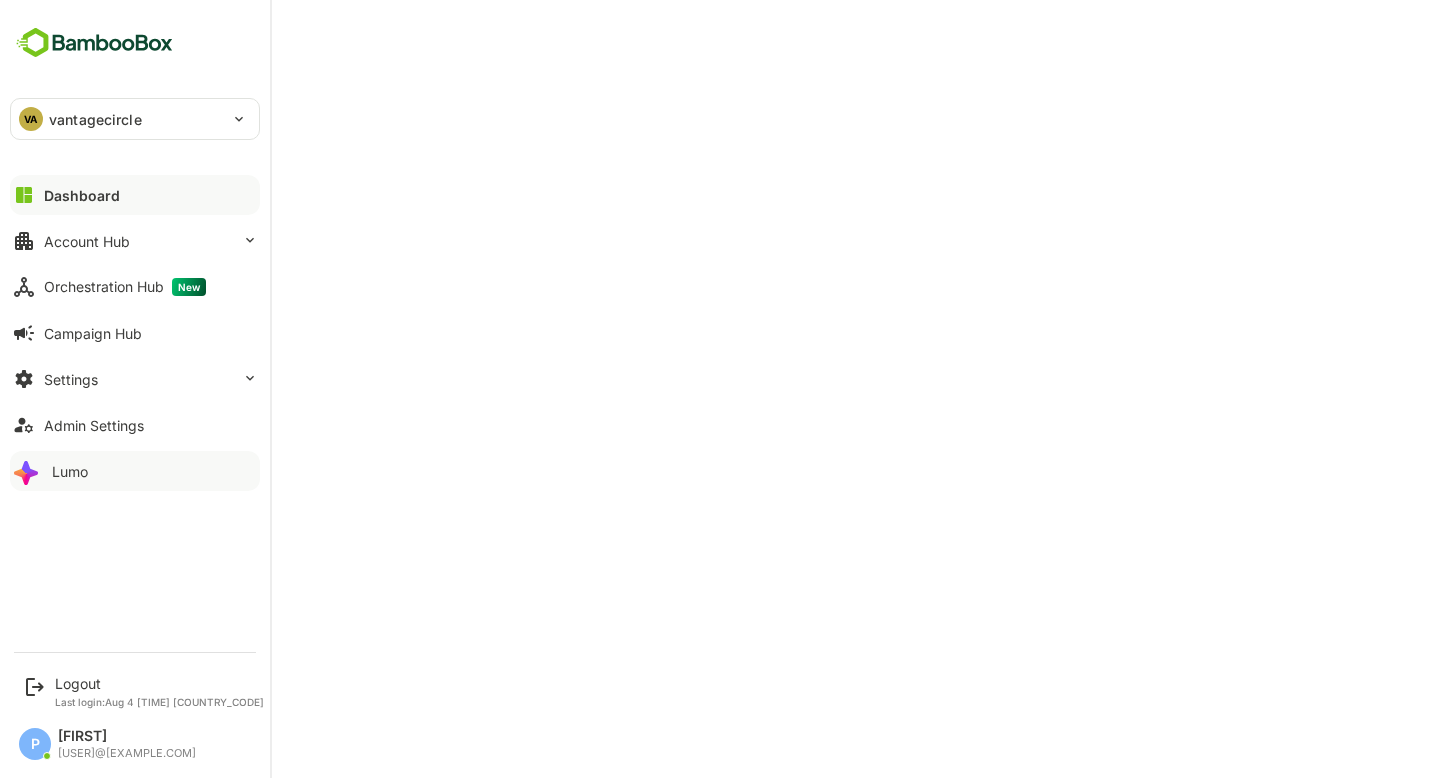 click on "Lumo" at bounding box center [135, 471] 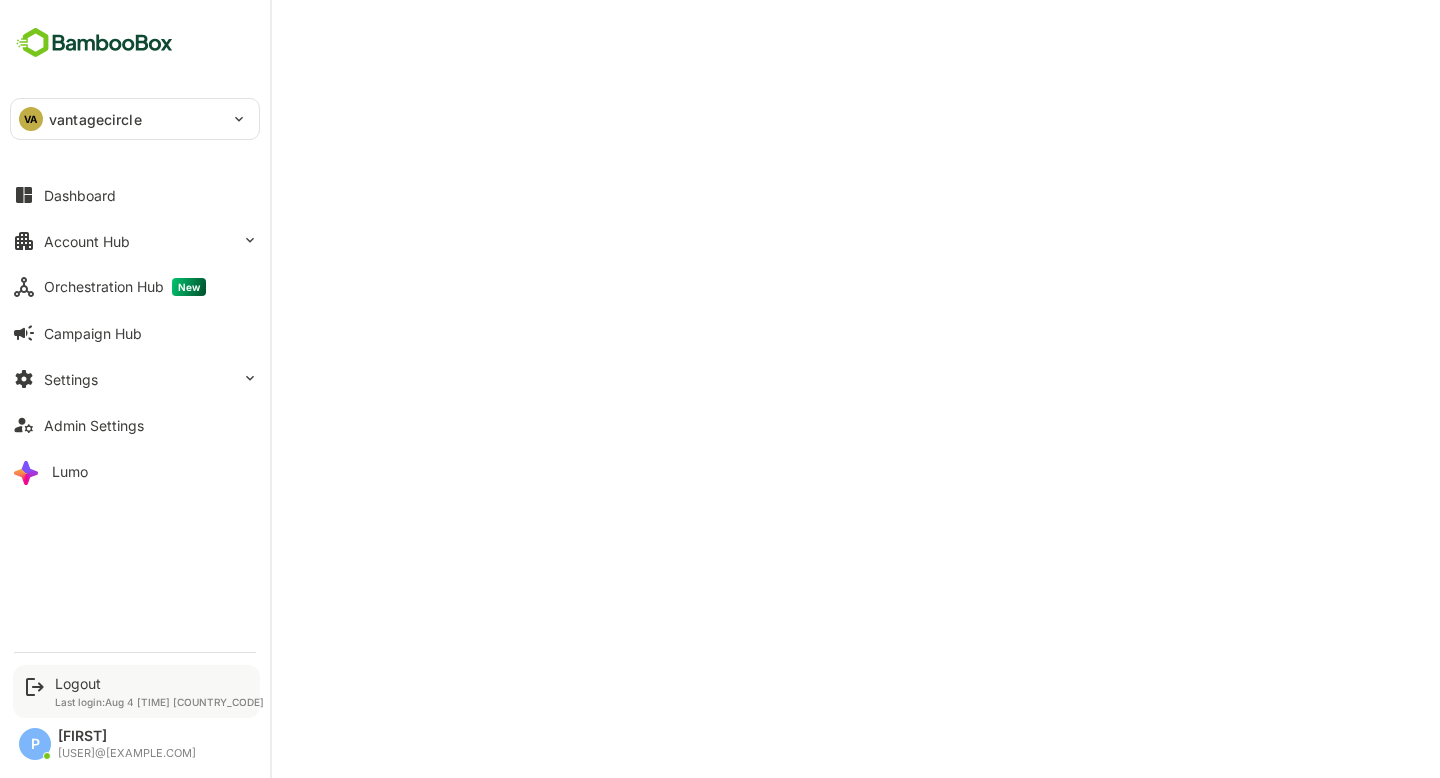 click on "Logout Last login:  Aug 4   17:35   IST" at bounding box center (159, 691) 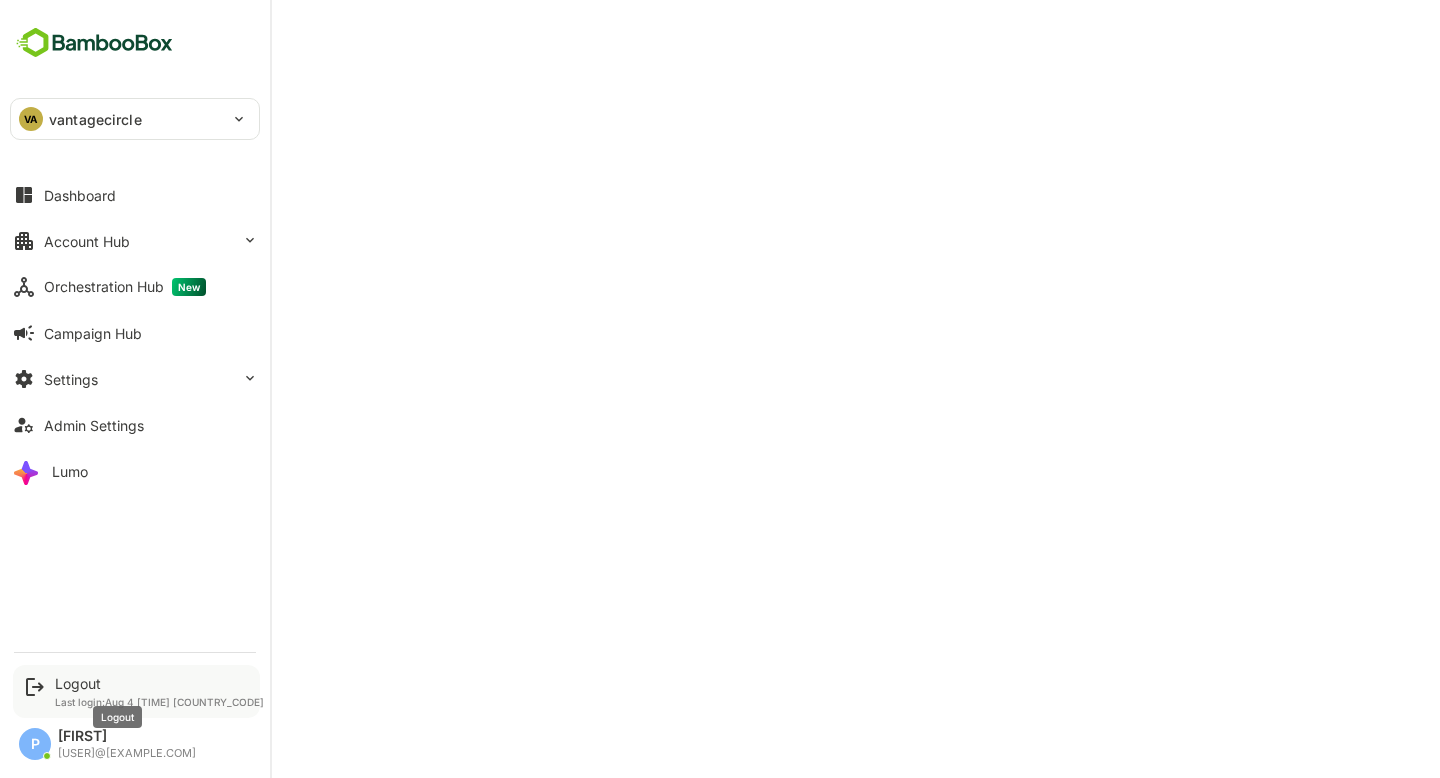 click on "Logout" at bounding box center [159, 683] 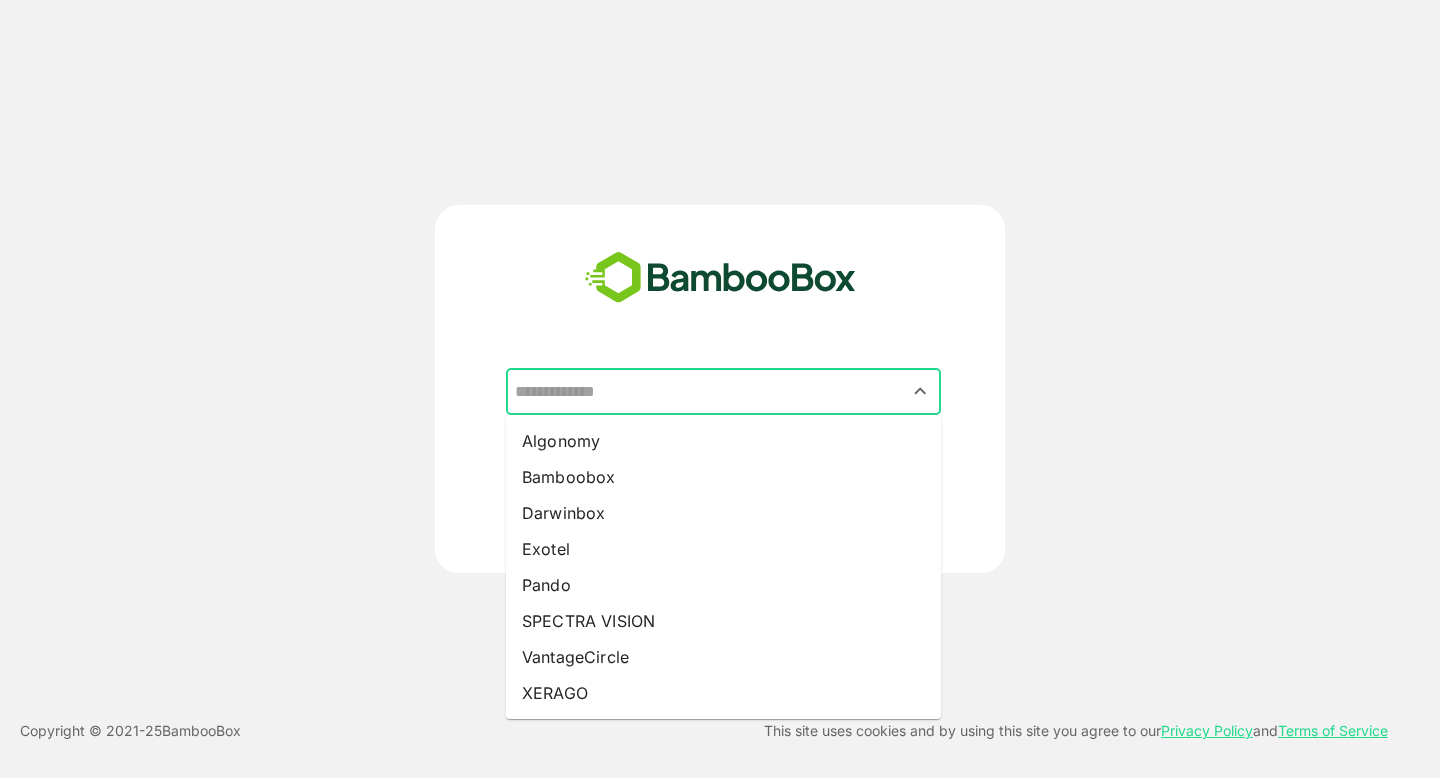 click at bounding box center [723, 392] 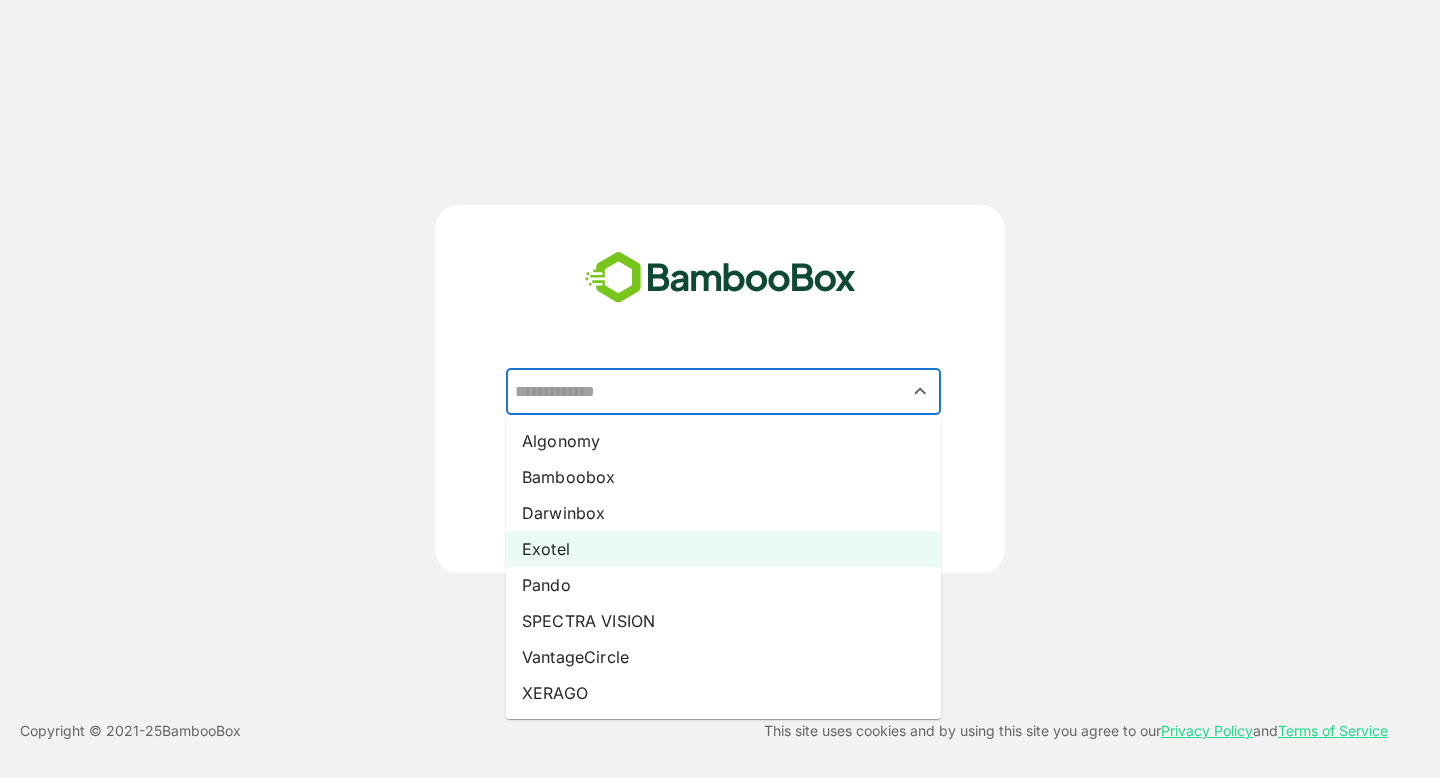 click on "Exotel" at bounding box center [723, 549] 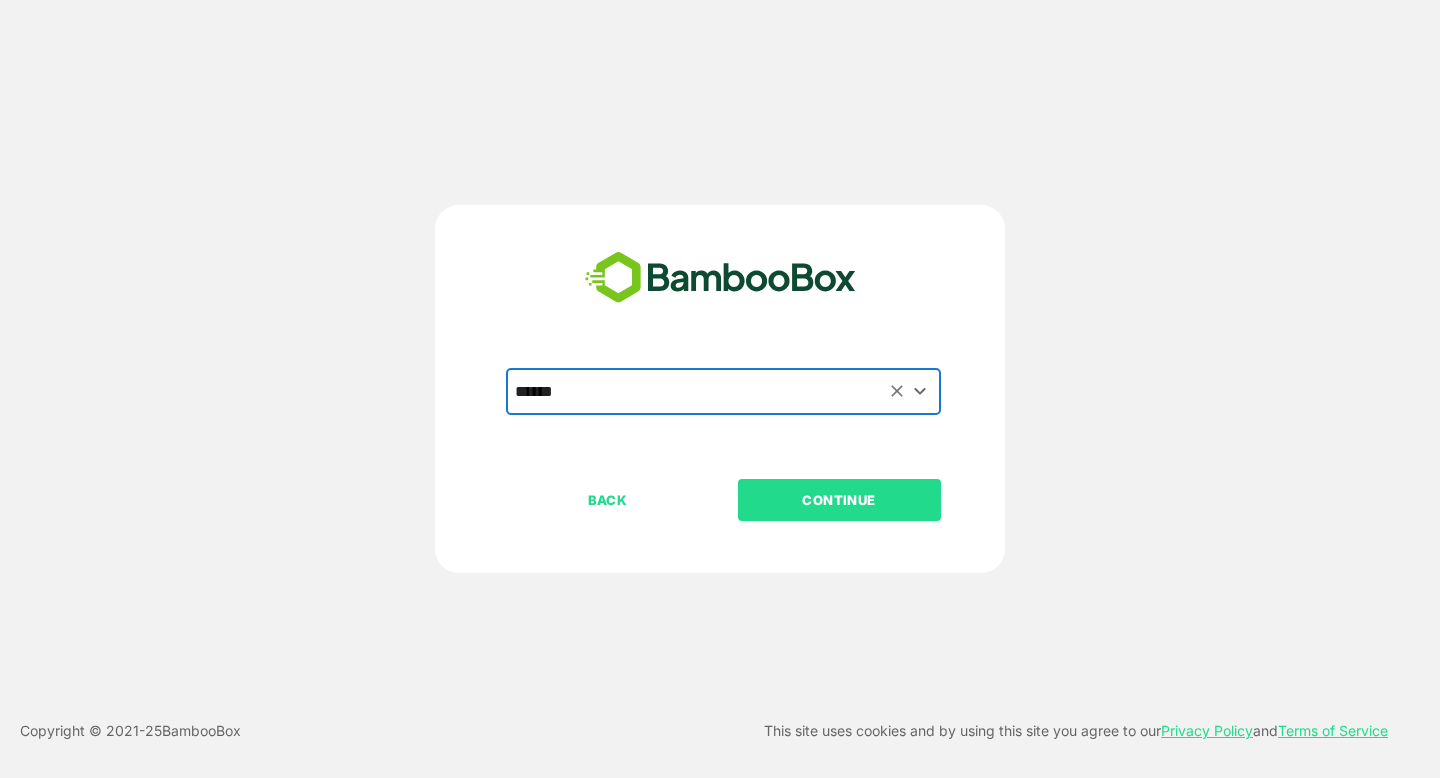 click on "CONTINUE" at bounding box center [839, 500] 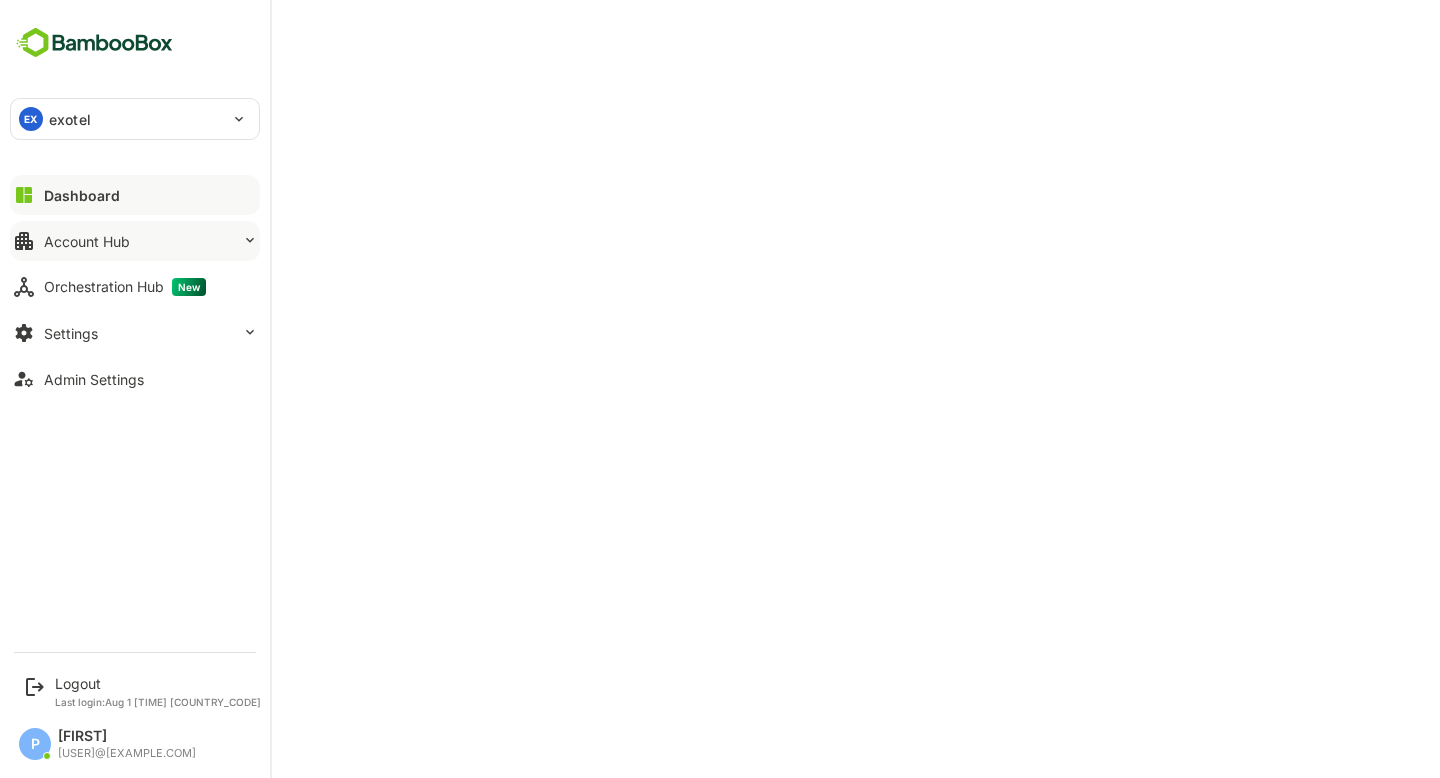 click on "Account Hub" at bounding box center (87, 241) 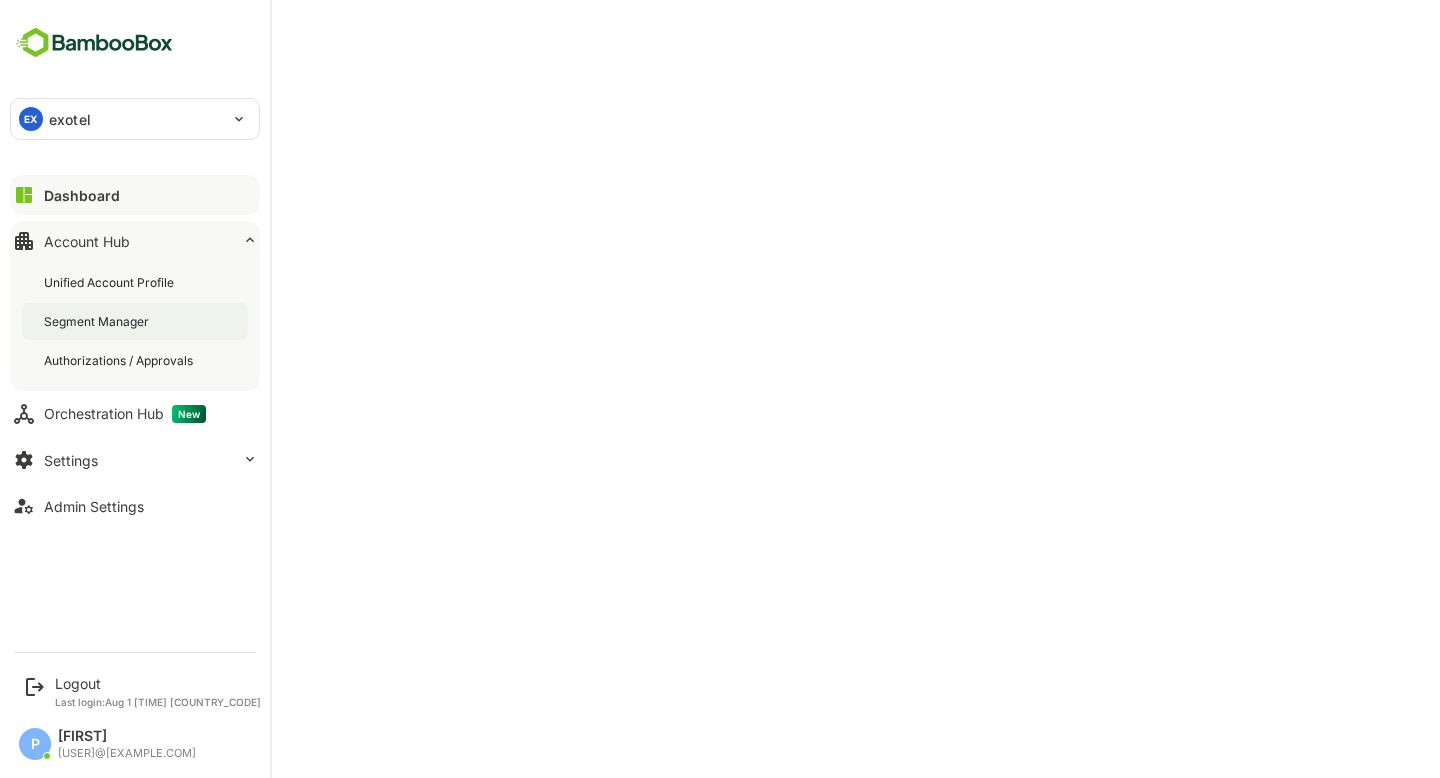 click on "Segment Manager" at bounding box center (98, 321) 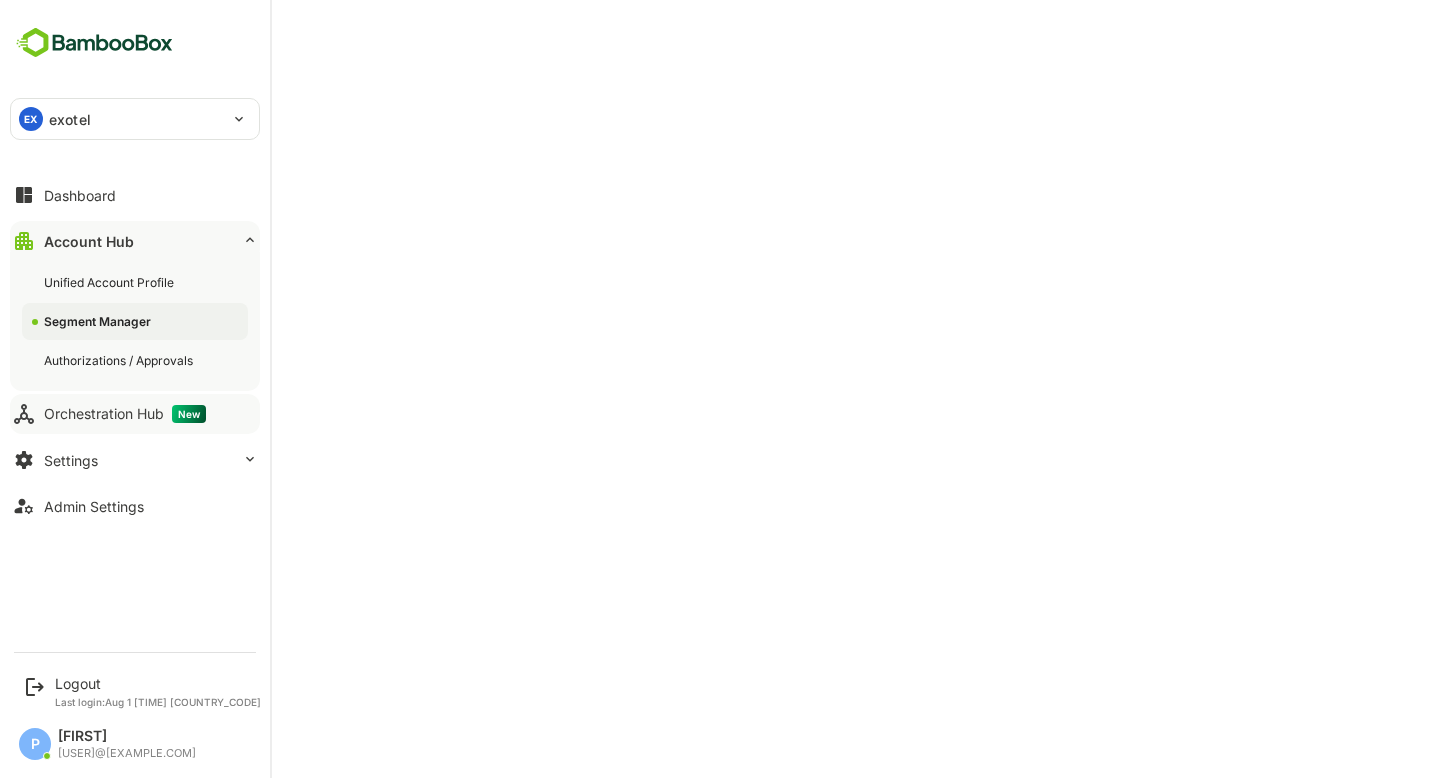 click on "Orchestration Hub New" at bounding box center (125, 414) 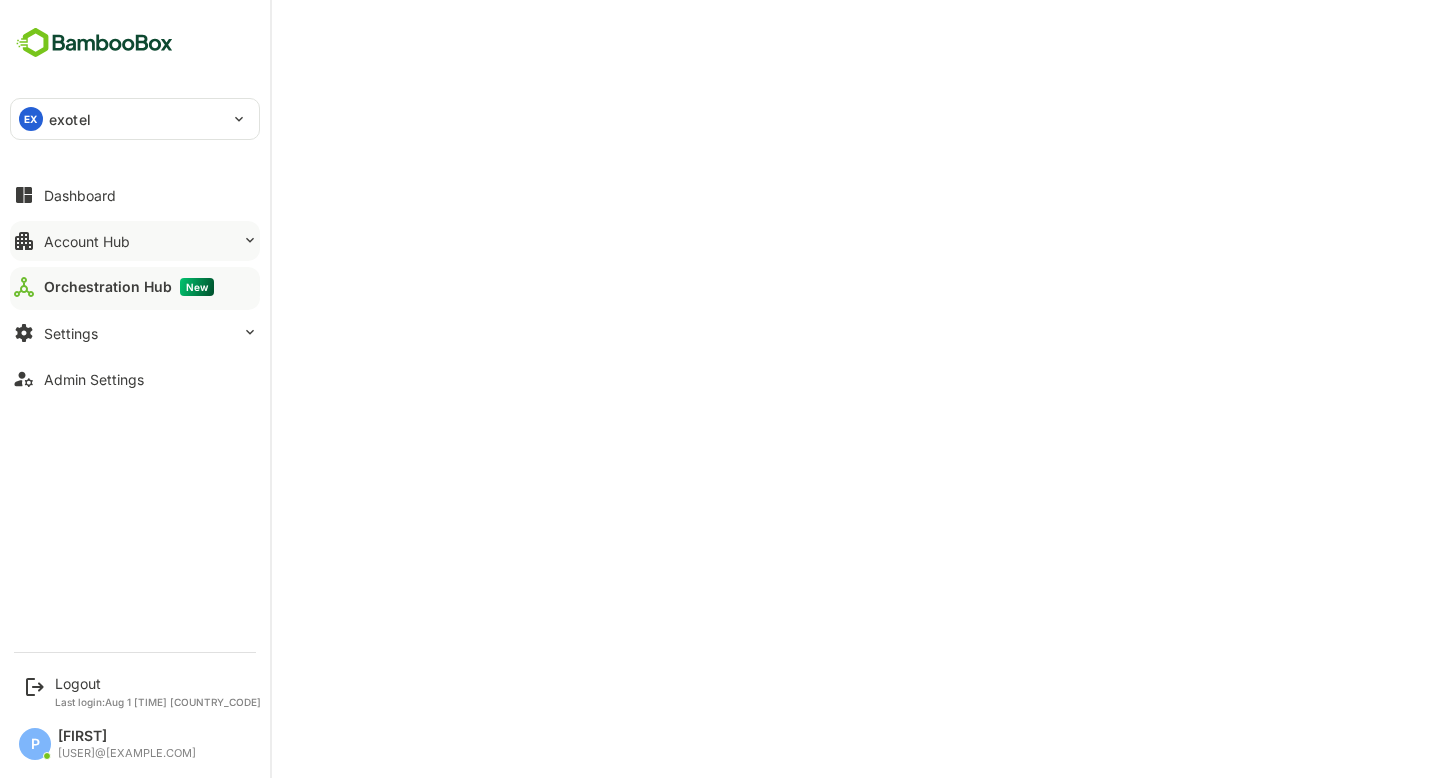 click on "Account Hub" at bounding box center [87, 241] 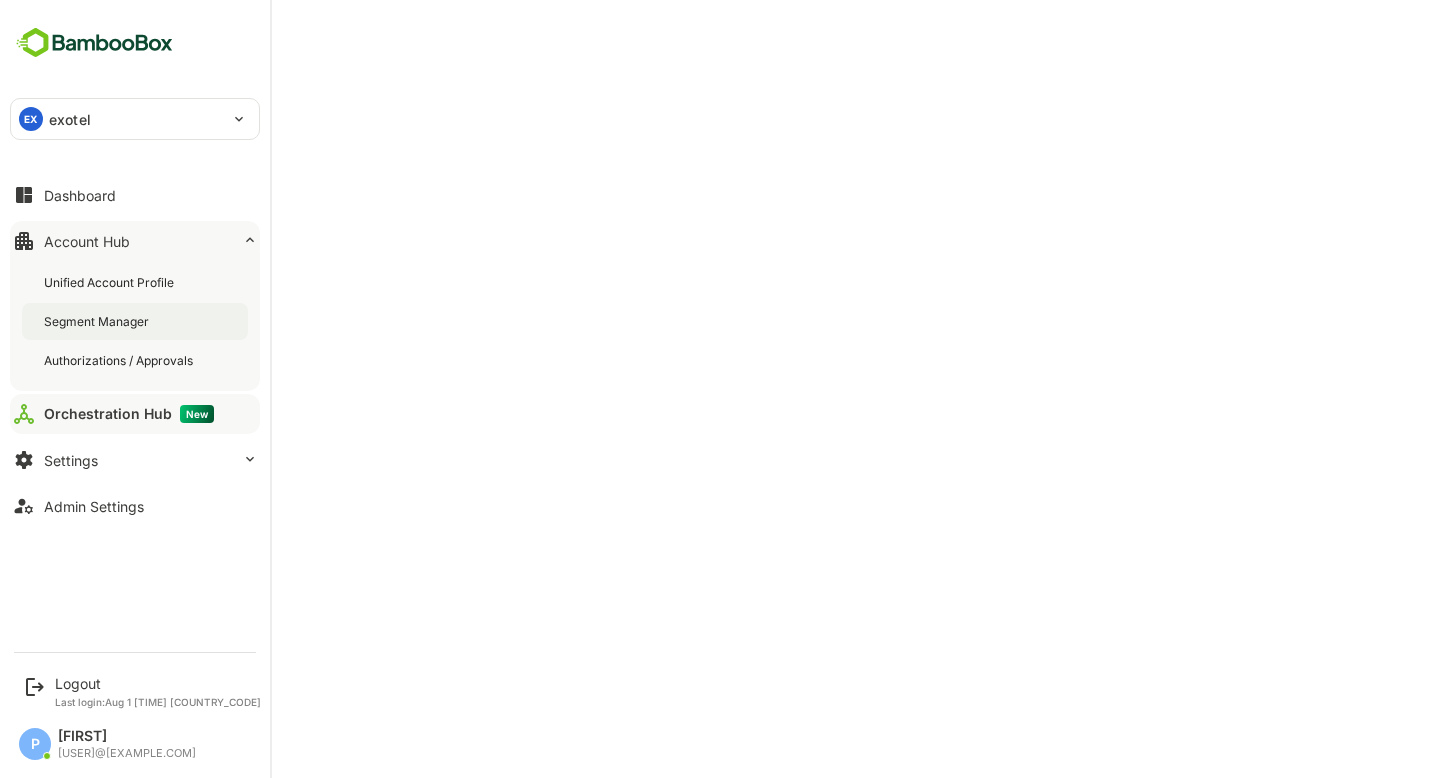 click on "Segment Manager" at bounding box center [135, 321] 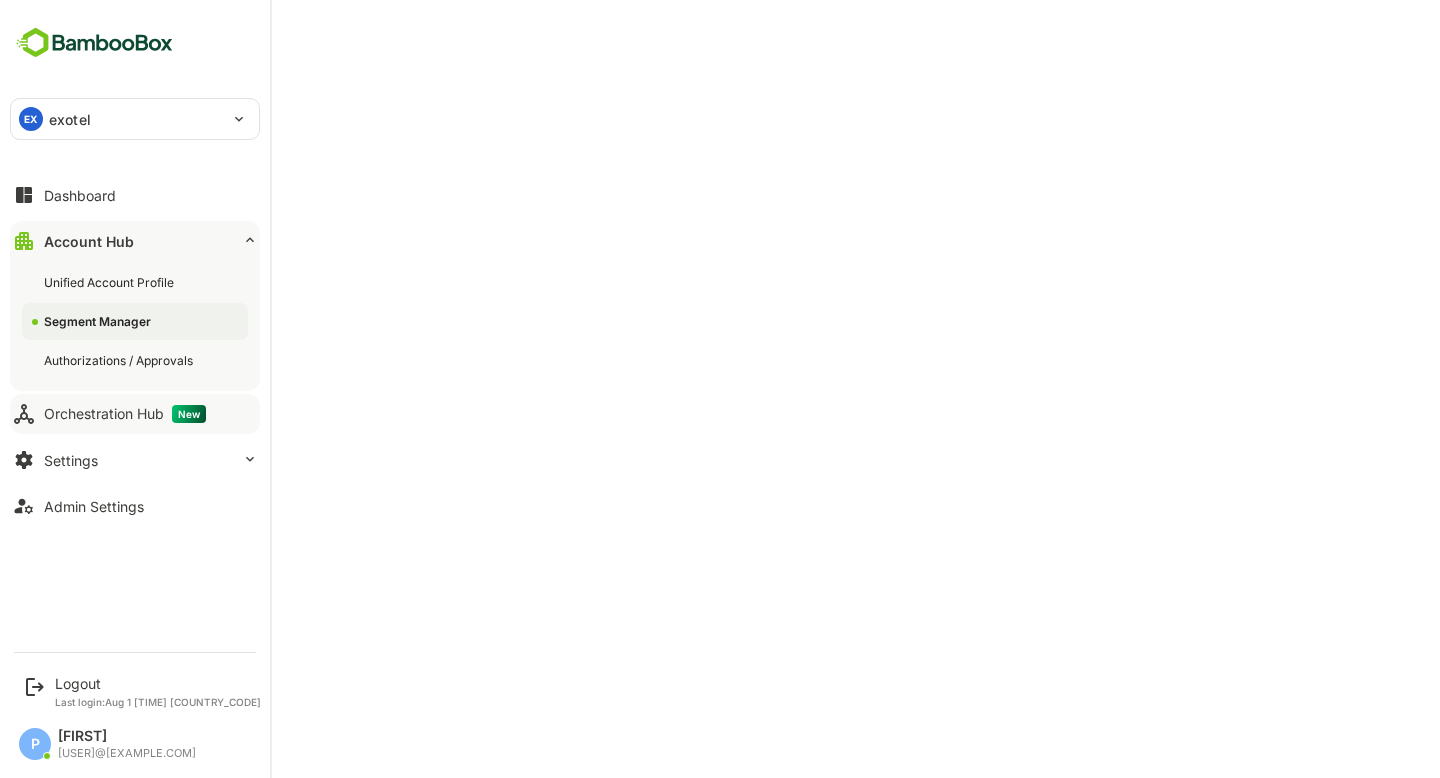 click on "Orchestration Hub New" at bounding box center [135, 414] 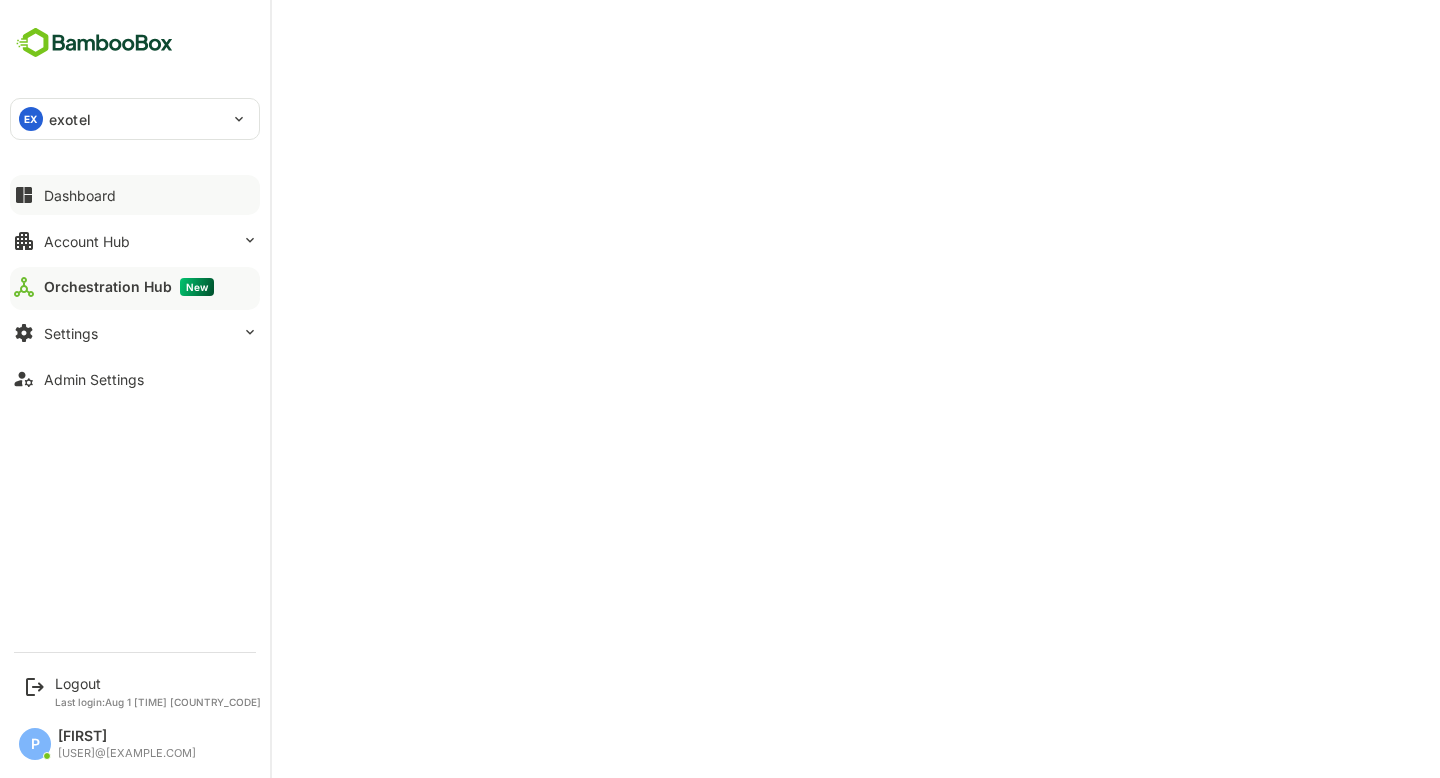 click on "Dashboard" at bounding box center [135, 195] 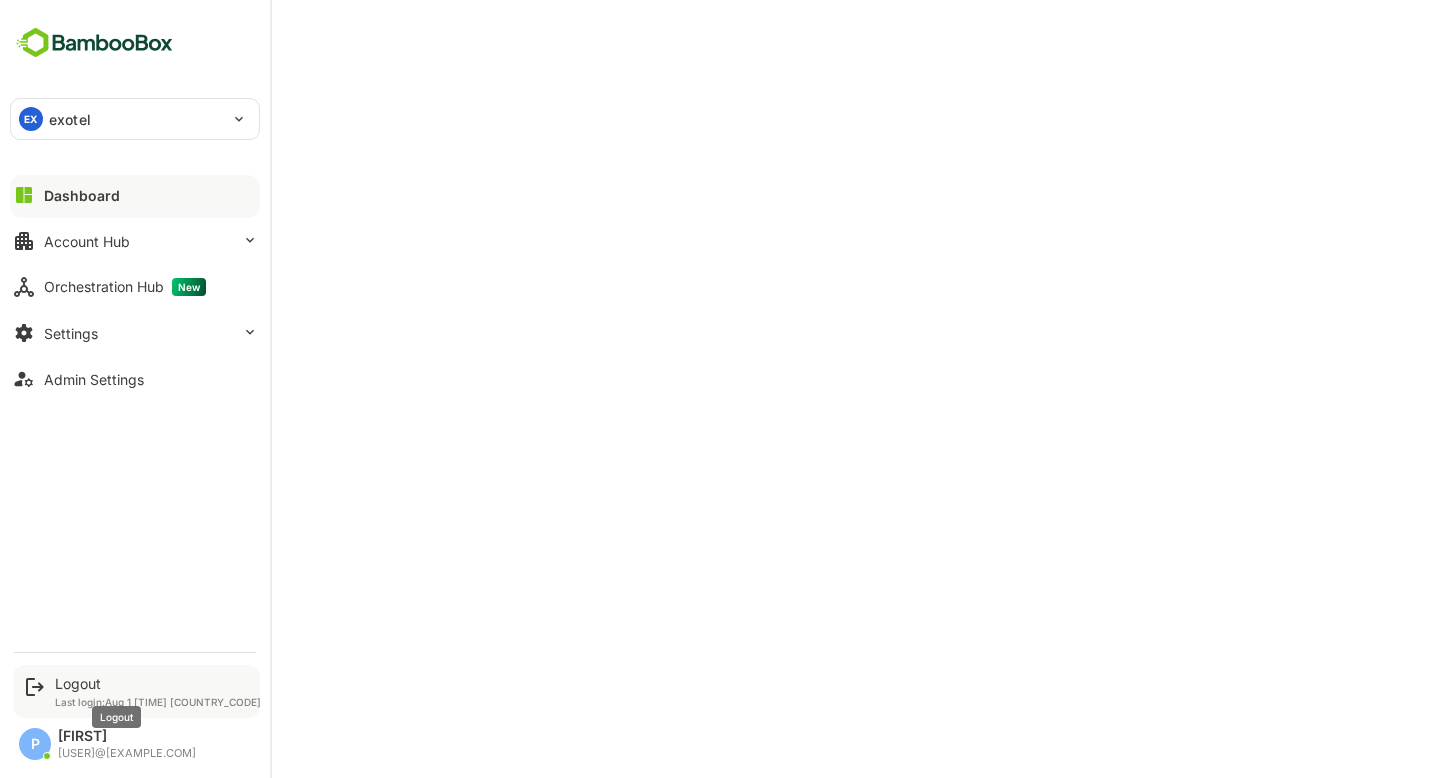 click on "Logout" at bounding box center [158, 683] 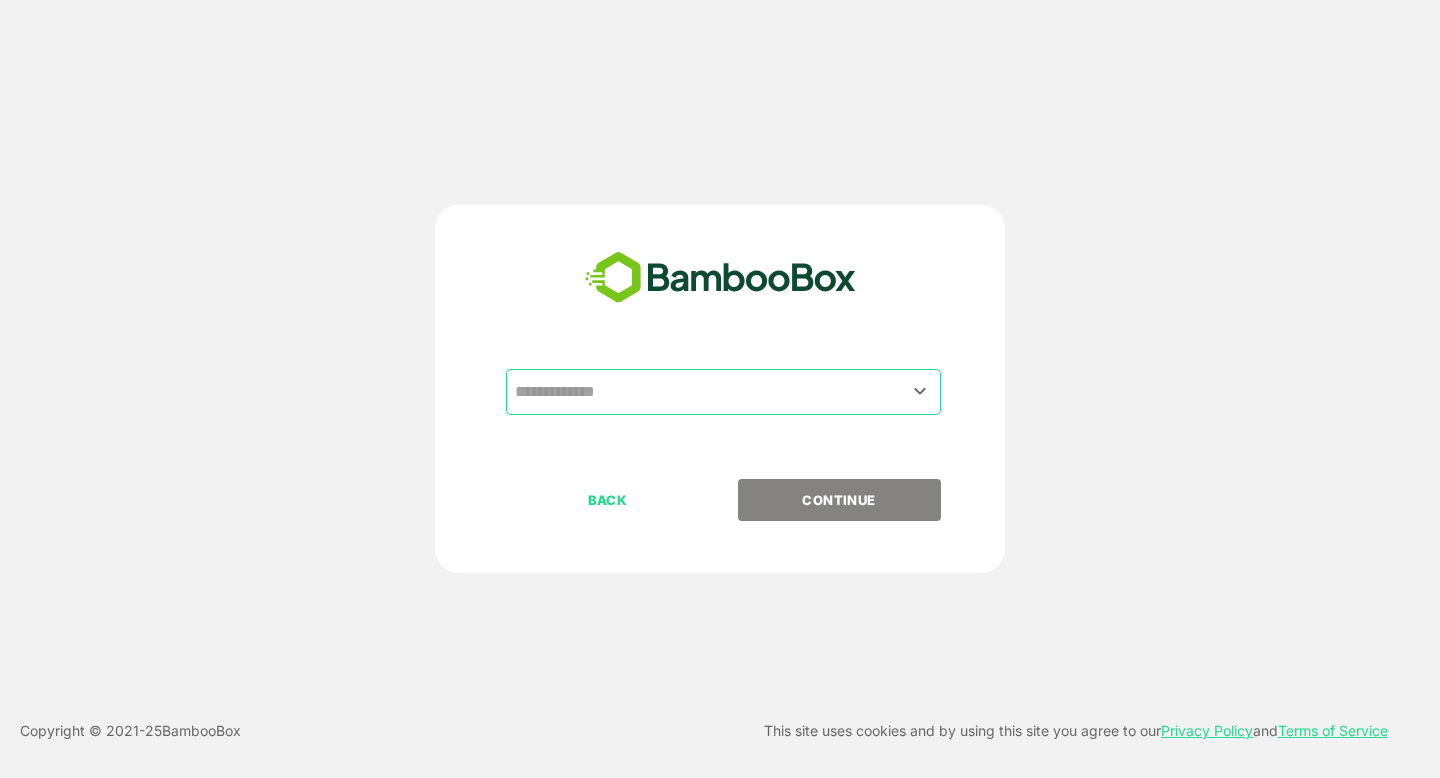 click on "​" at bounding box center (723, 392) 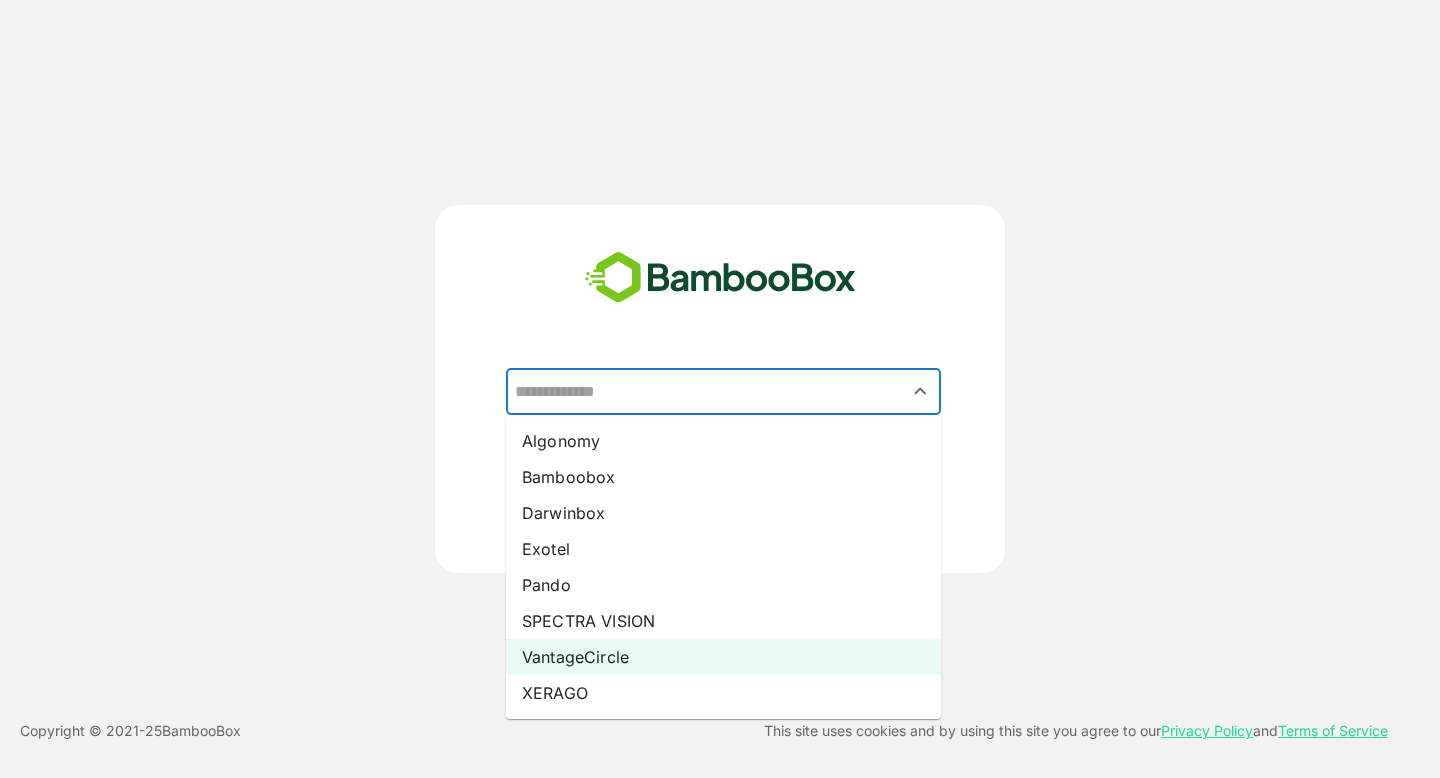 click on "VantageCircle" at bounding box center (723, 657) 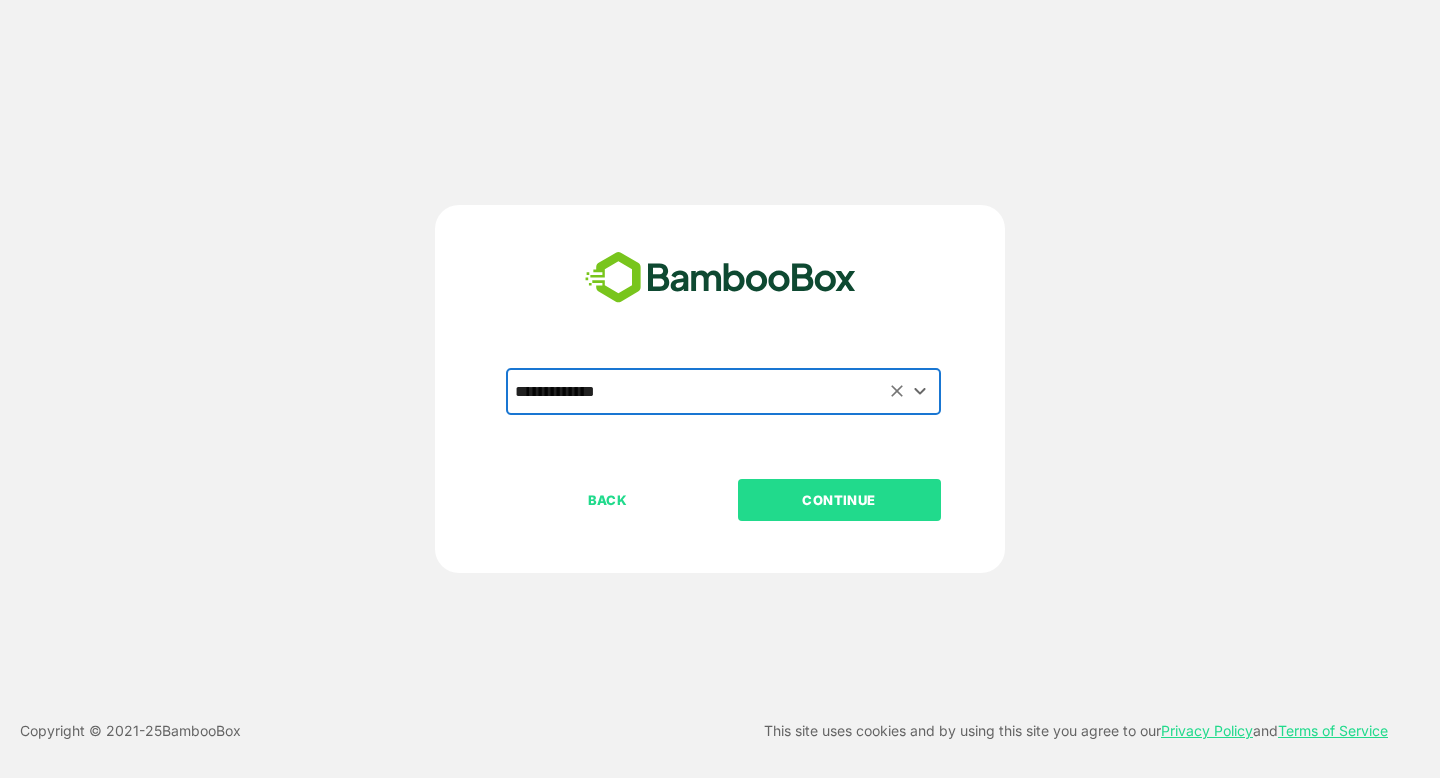 click on "CONTINUE" at bounding box center (839, 500) 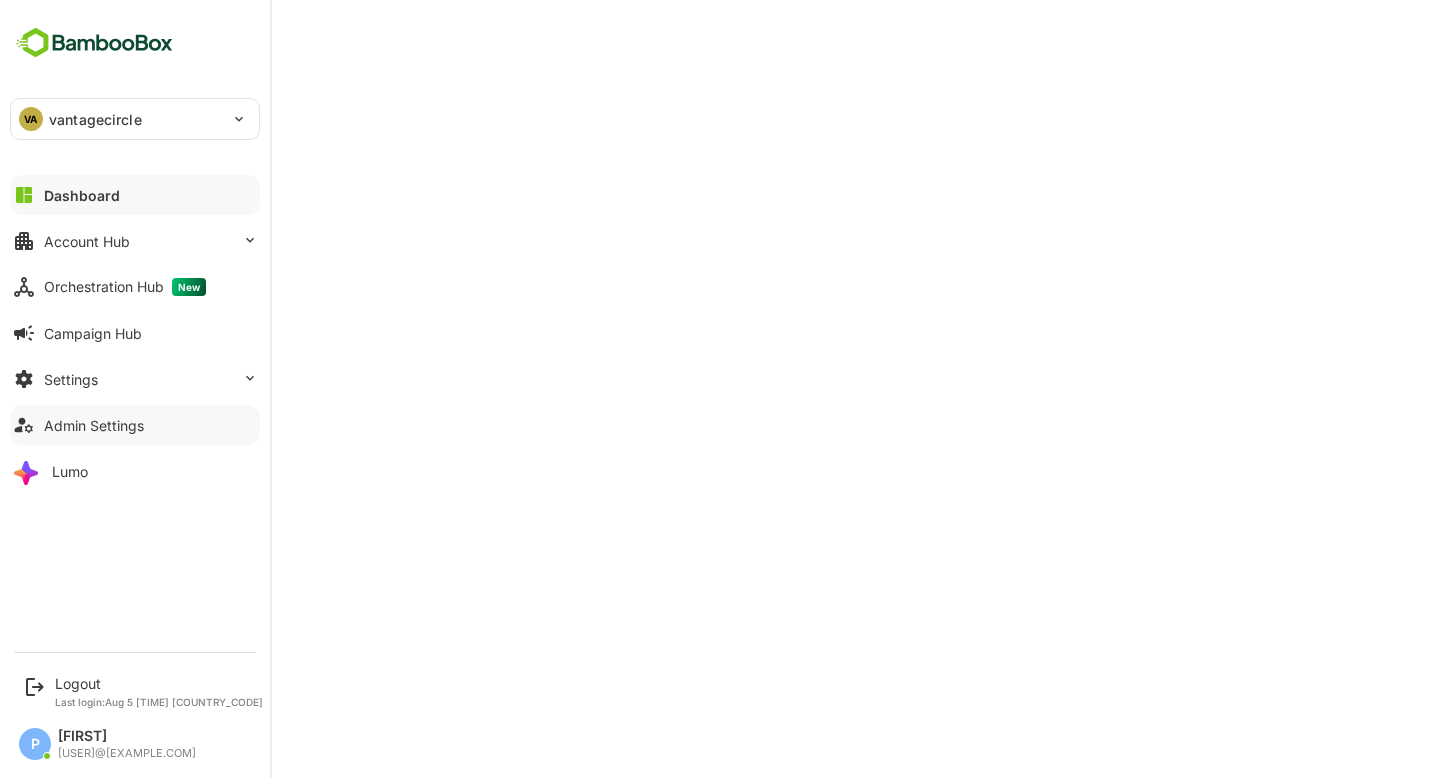 click on "Admin Settings" at bounding box center (135, 425) 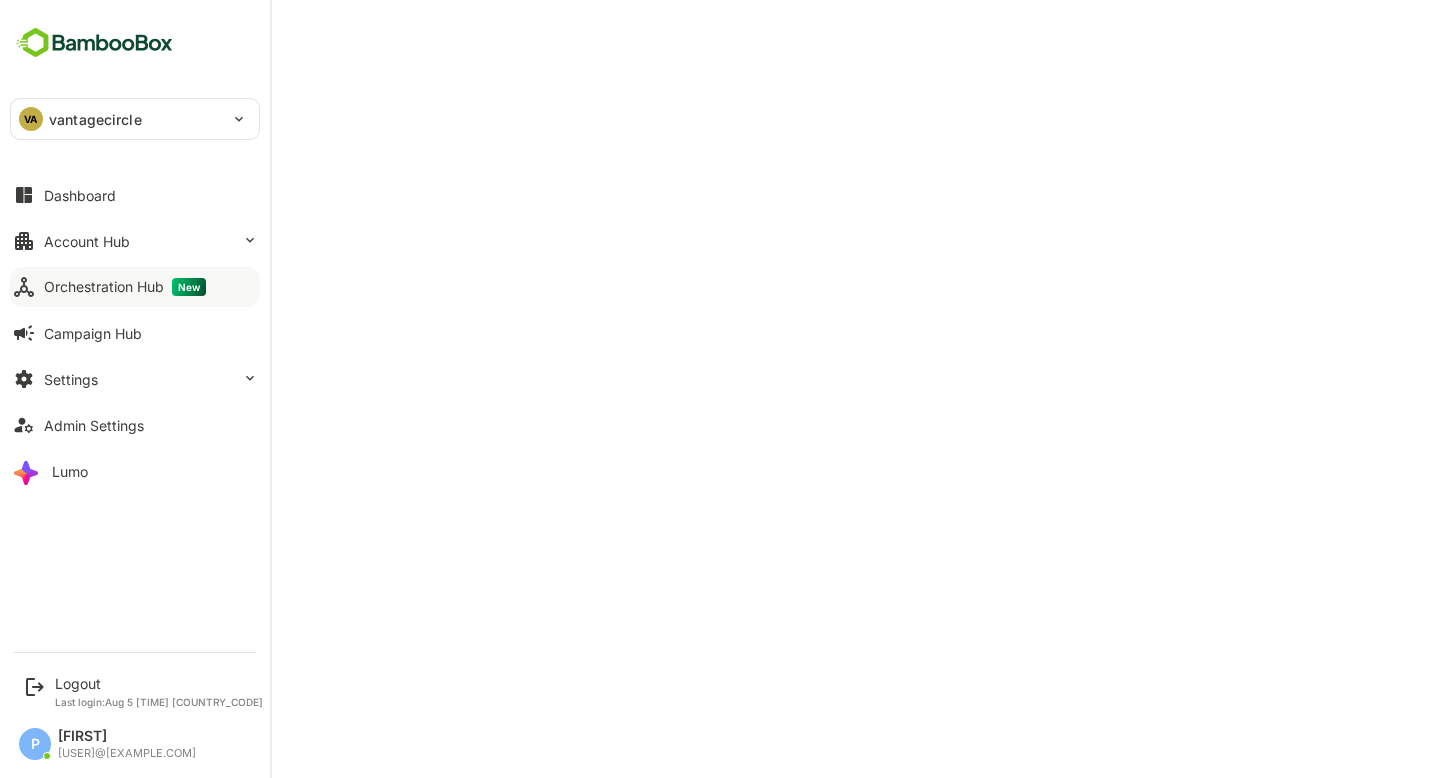 click on "Orchestration Hub New" at bounding box center [135, 287] 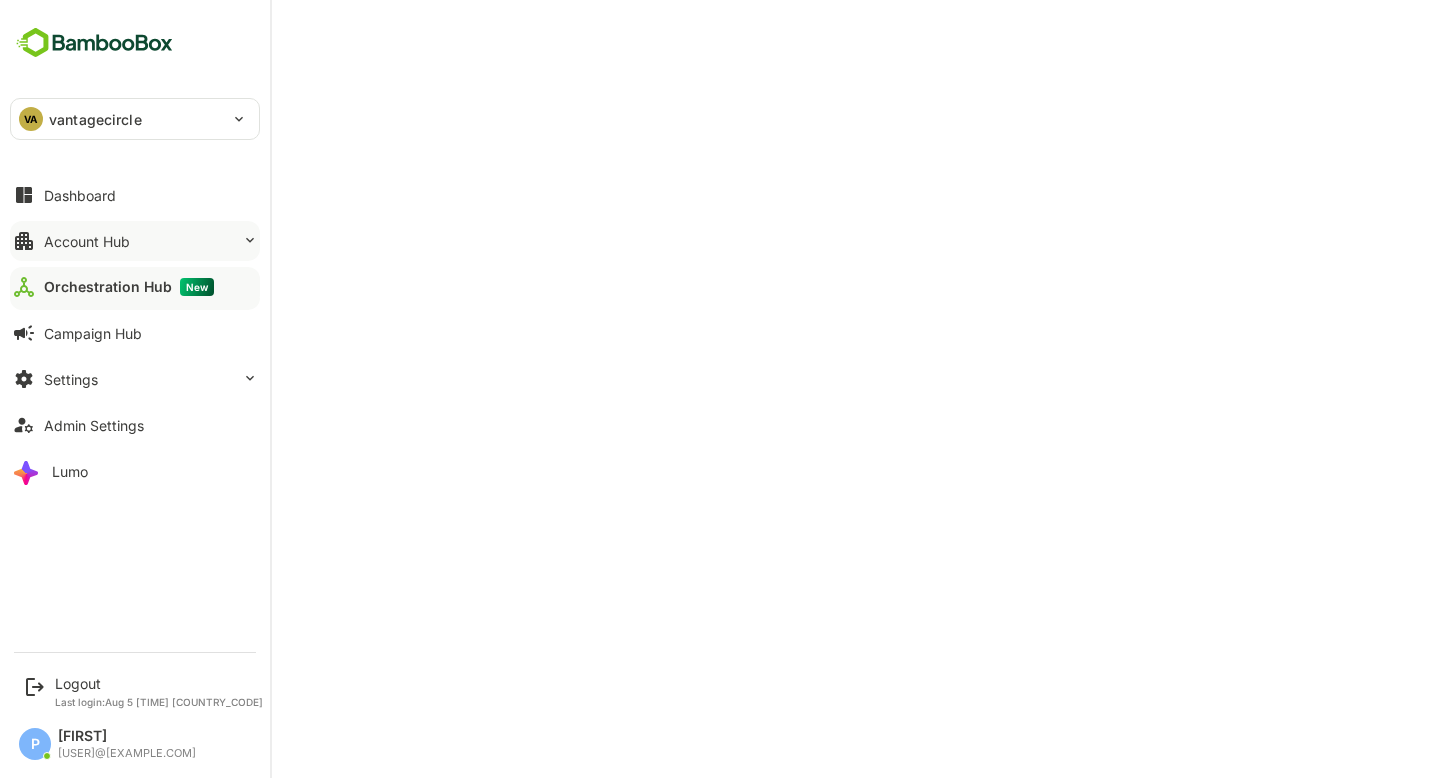 click on "Account Hub" at bounding box center [87, 241] 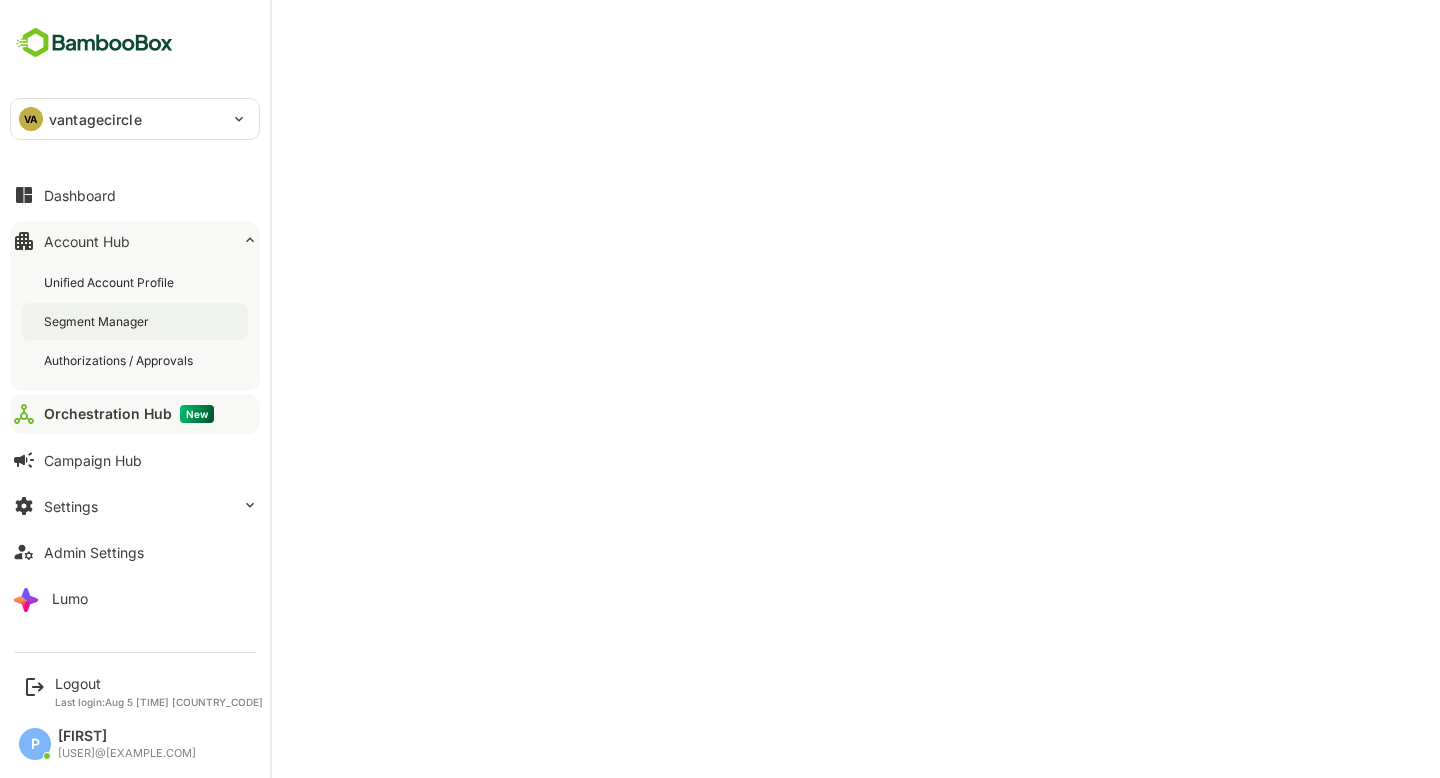 click on "Segment Manager" at bounding box center [98, 321] 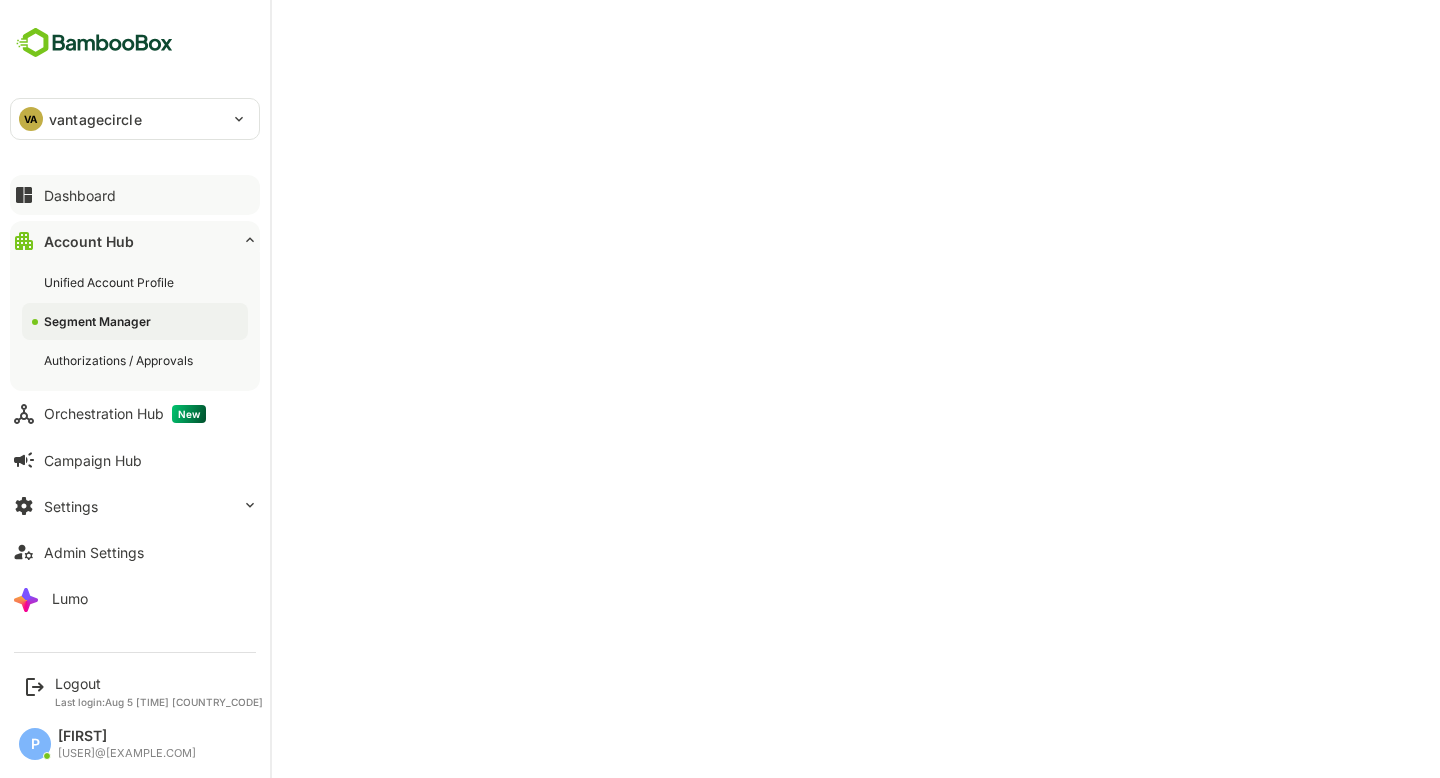 click on "Dashboard" at bounding box center [80, 195] 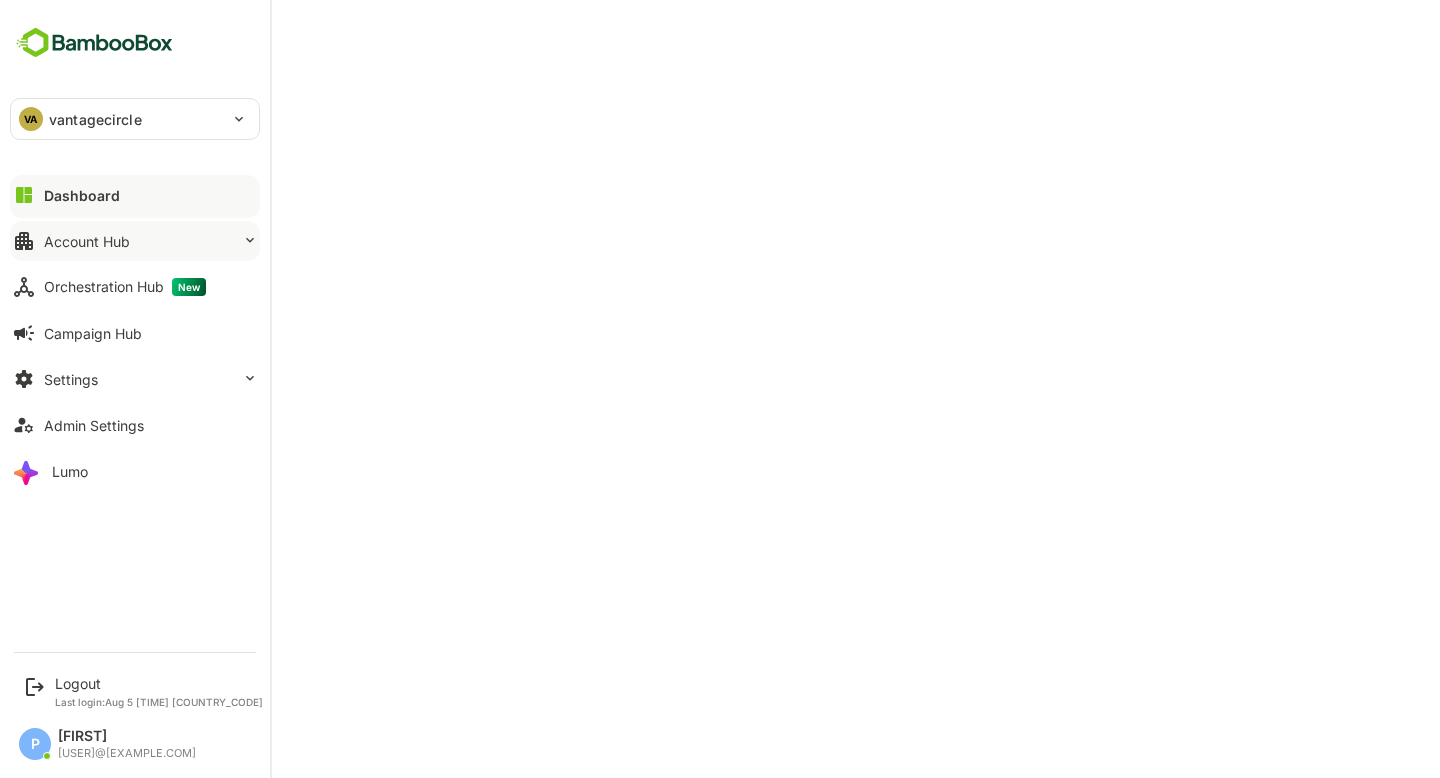 click on "Account Hub" at bounding box center (135, 241) 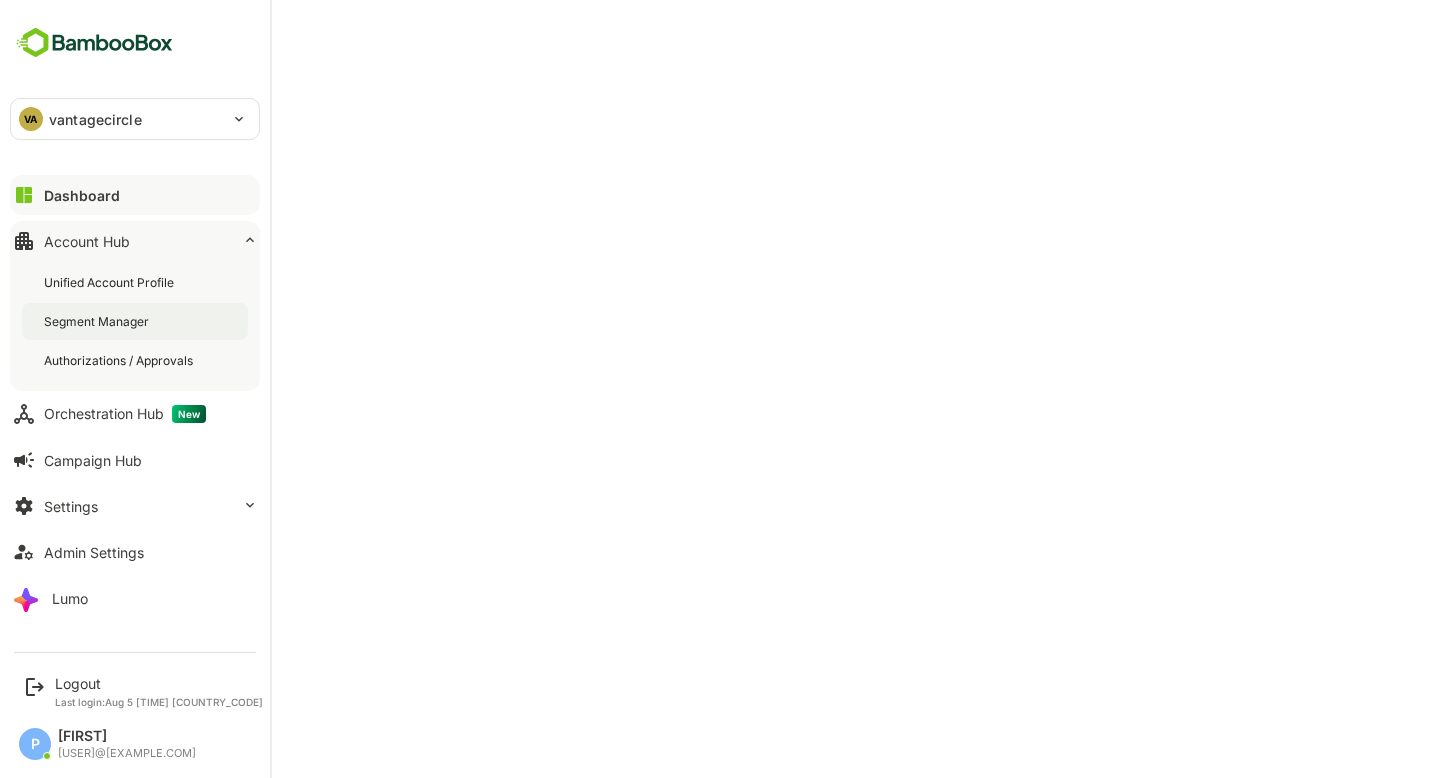 click on "Segment Manager" at bounding box center [135, 321] 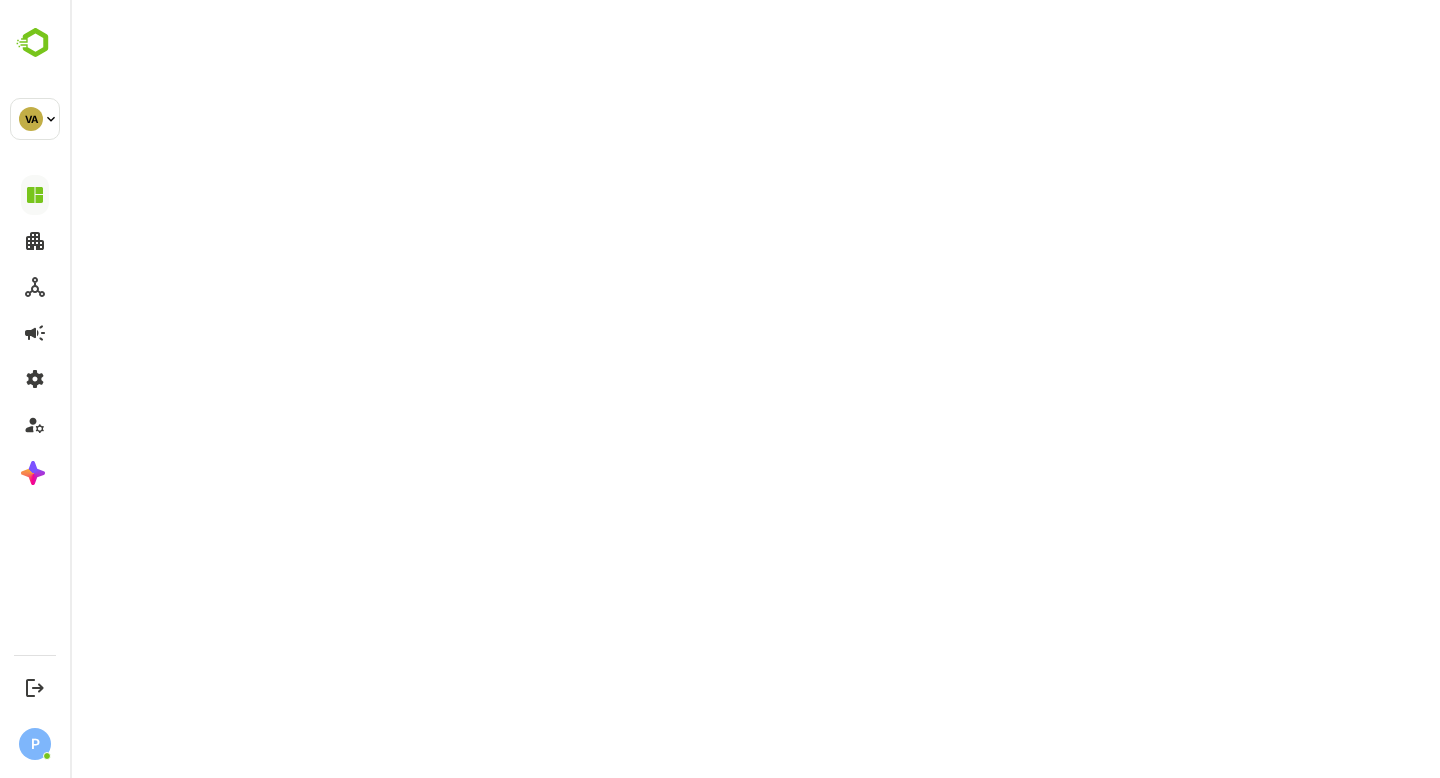 scroll, scrollTop: 0, scrollLeft: 0, axis: both 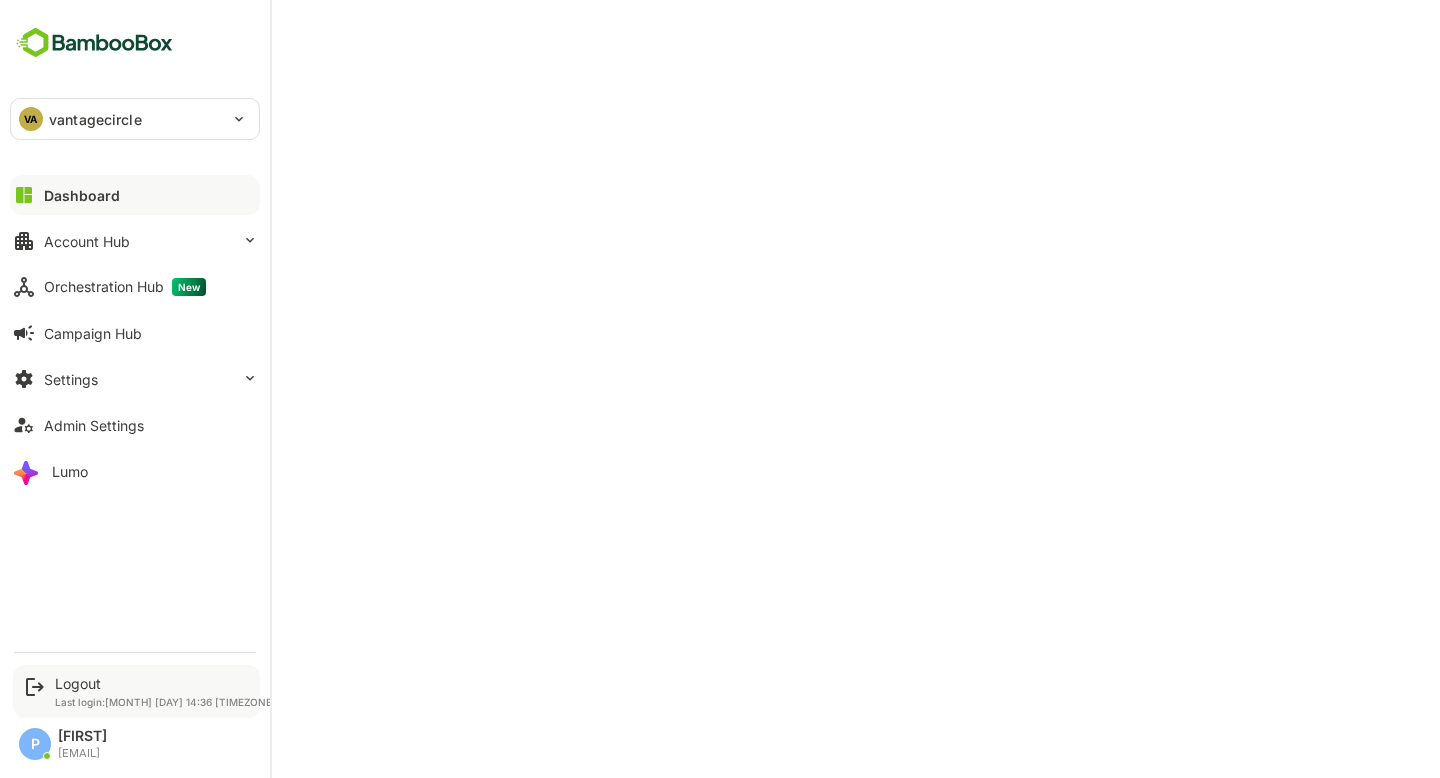 click on "Logout Last login: [MONTH] [DAY] [TIME] [TIMEZONE]" at bounding box center (136, 691) 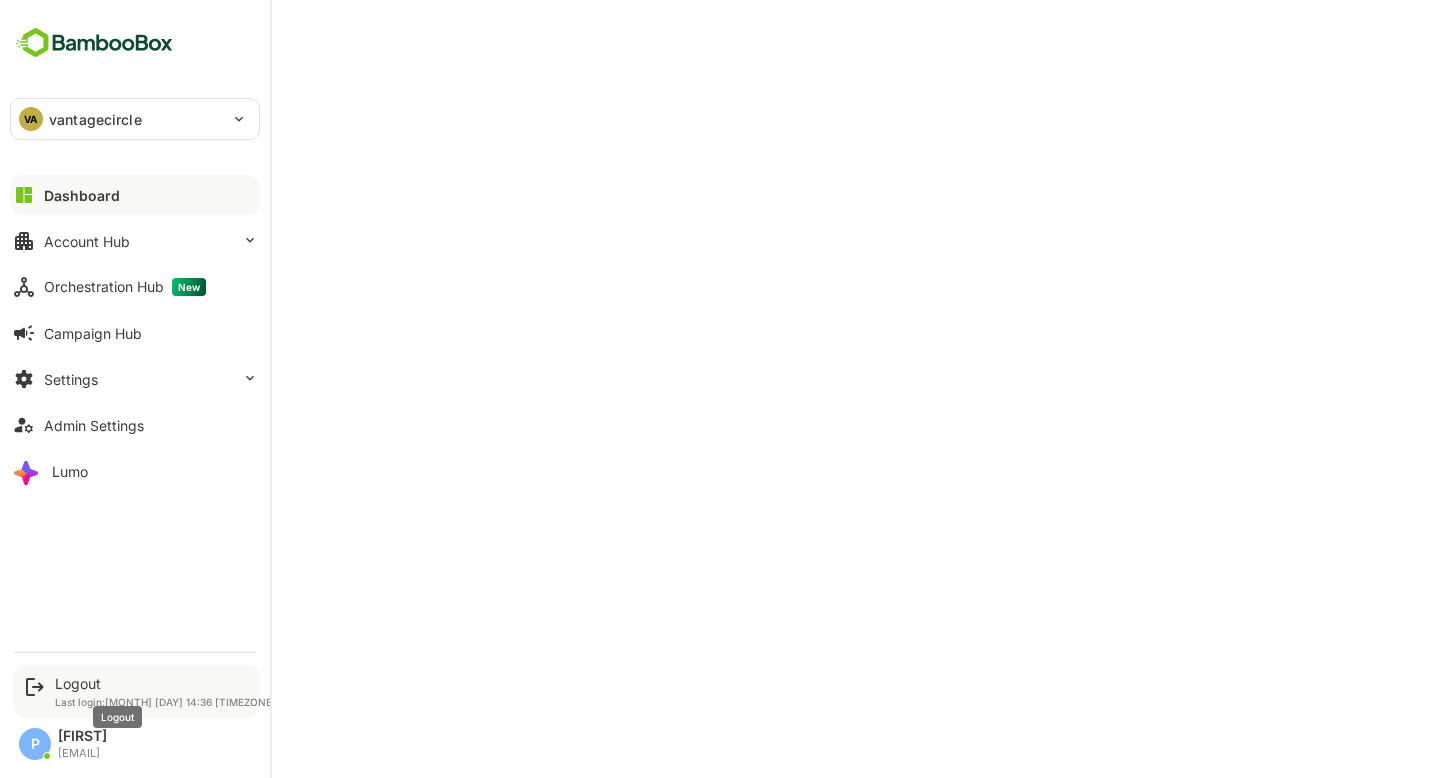 click on "Logout" at bounding box center (165, 683) 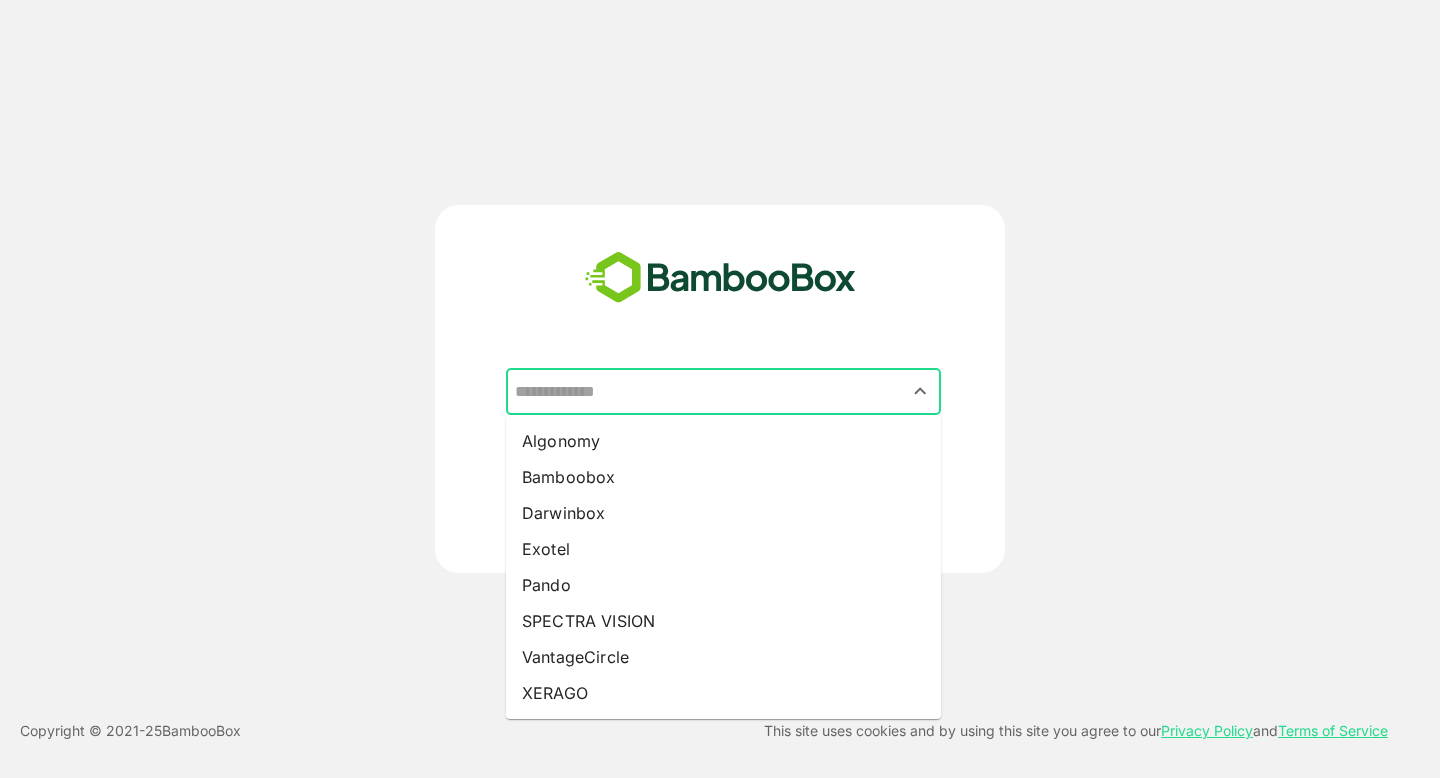 click at bounding box center (723, 392) 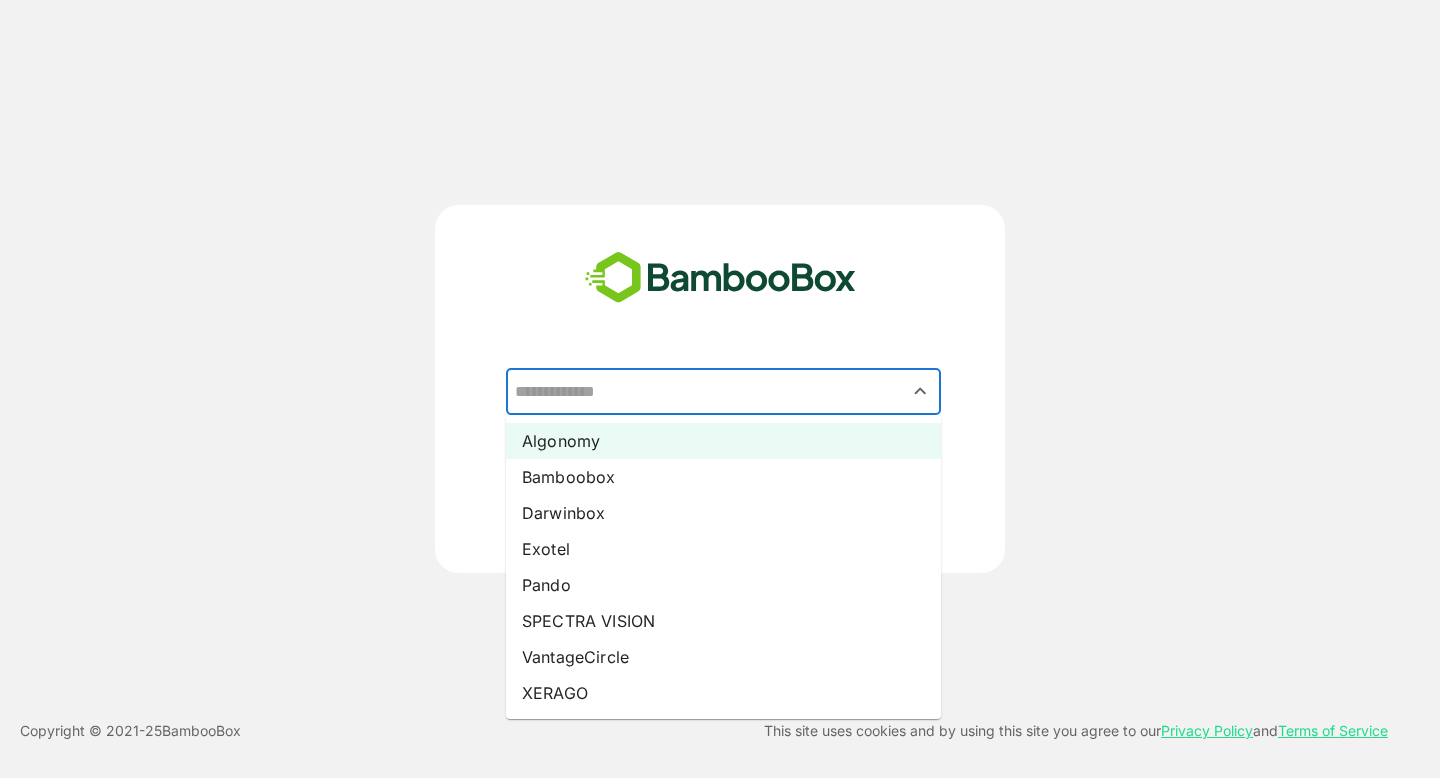 click on "Algonomy" at bounding box center (723, 441) 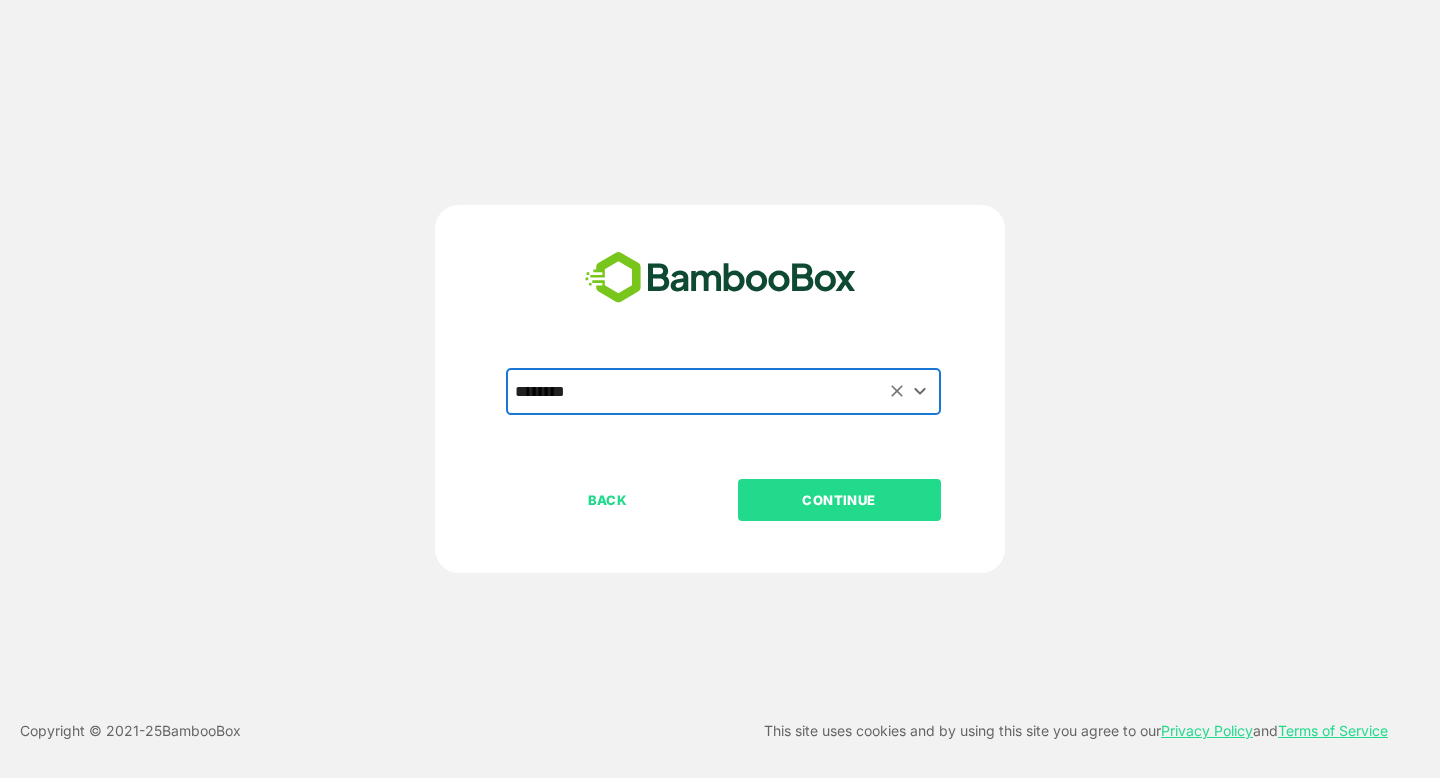 click on "CONTINUE" at bounding box center (839, 500) 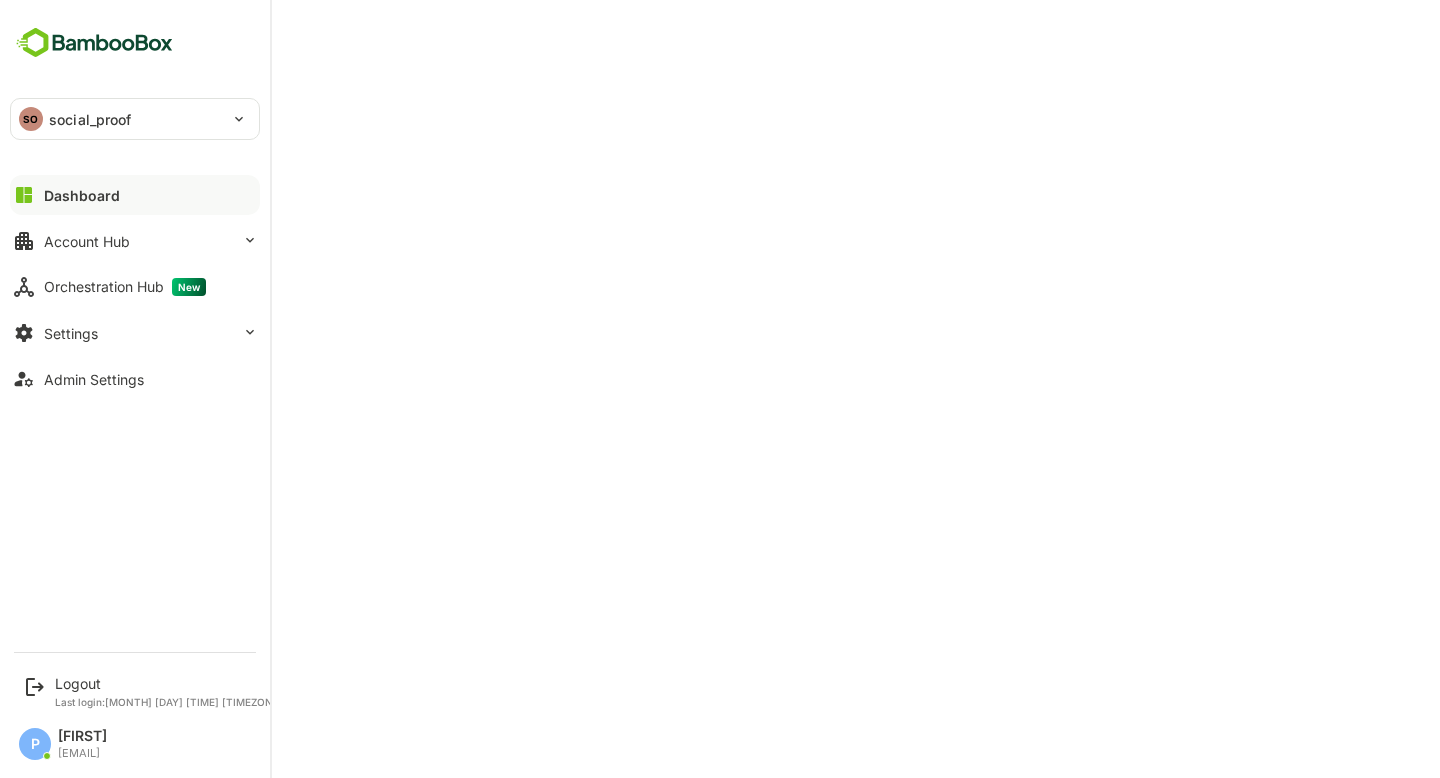 click on "social_proof" at bounding box center (90, 119) 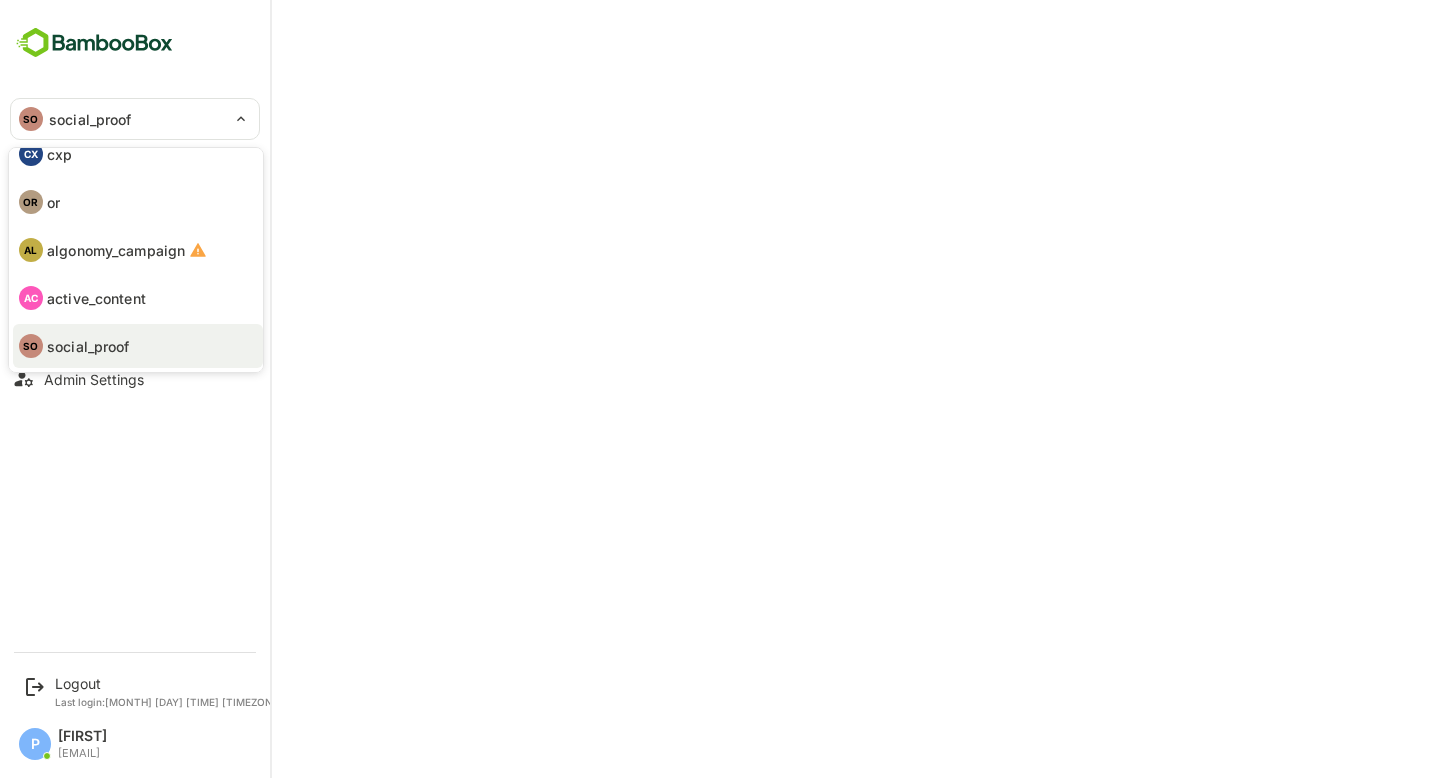 scroll, scrollTop: 0, scrollLeft: 0, axis: both 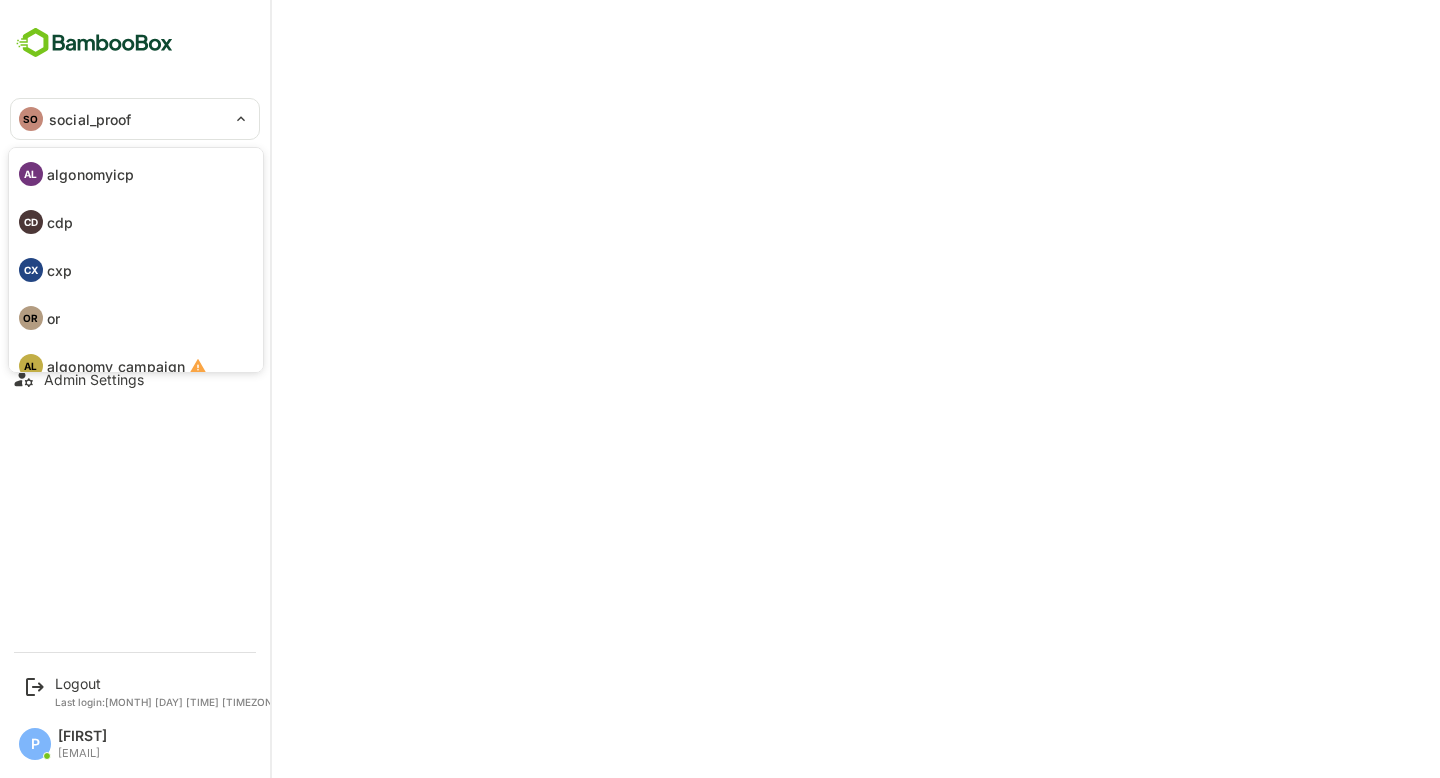 click at bounding box center [720, 389] 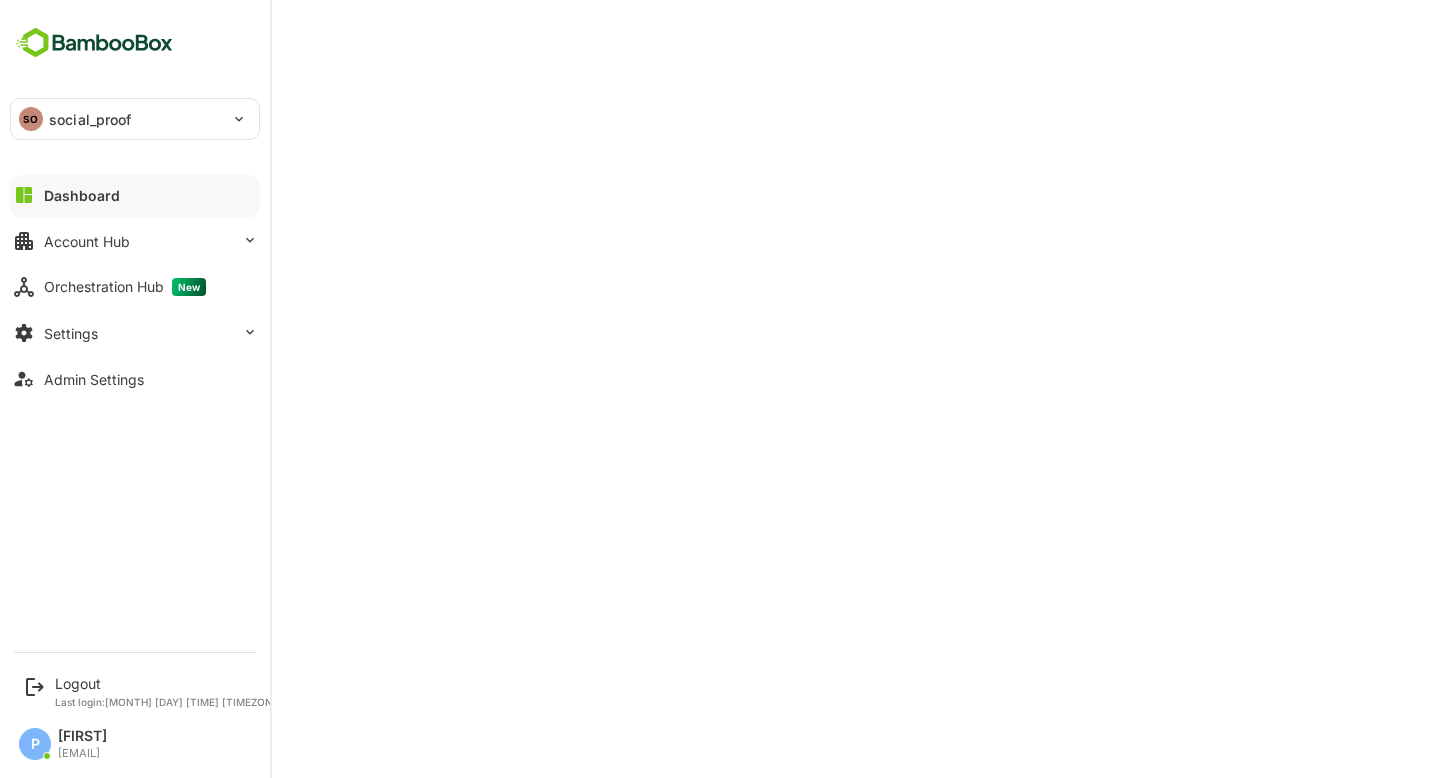 click on "Dashboard" at bounding box center [135, 195] 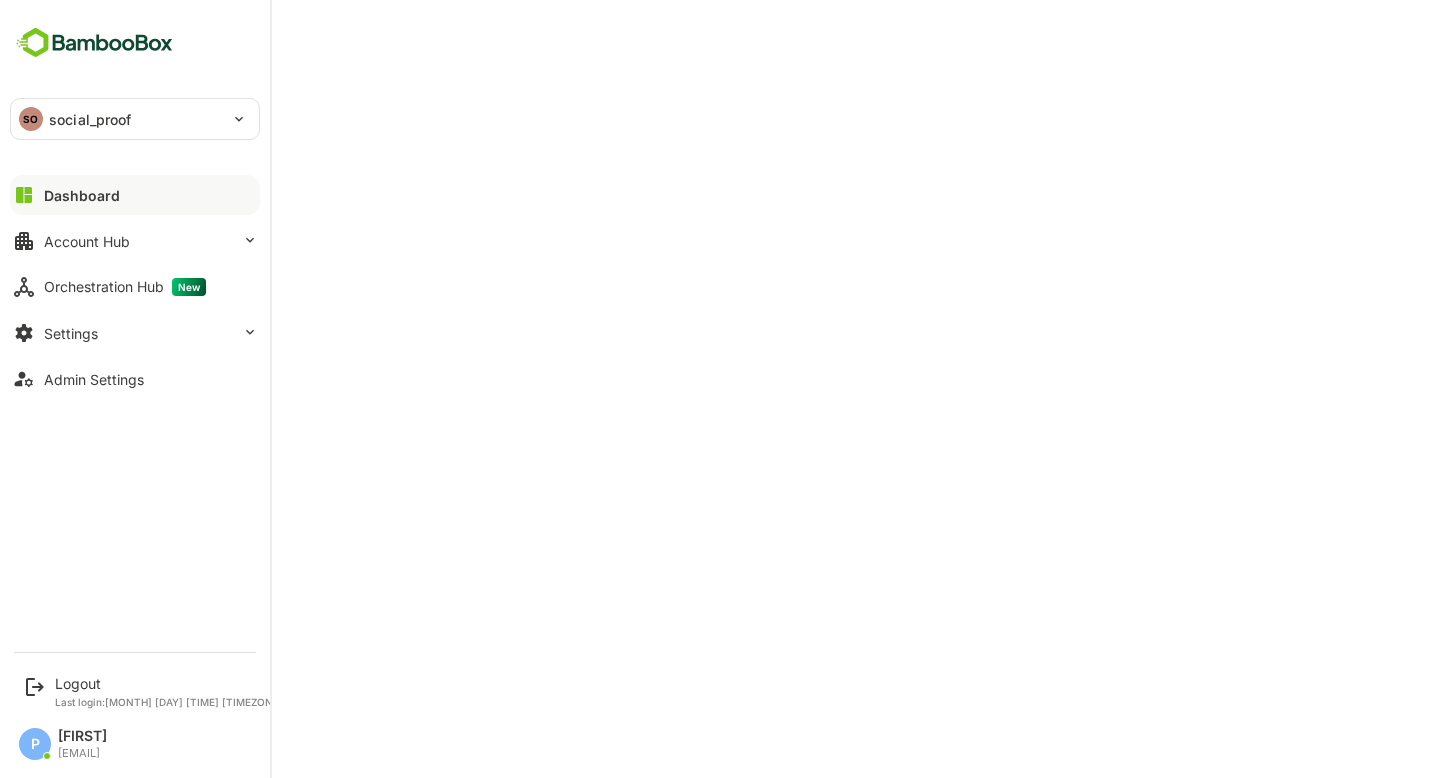 click at bounding box center [94, 43] 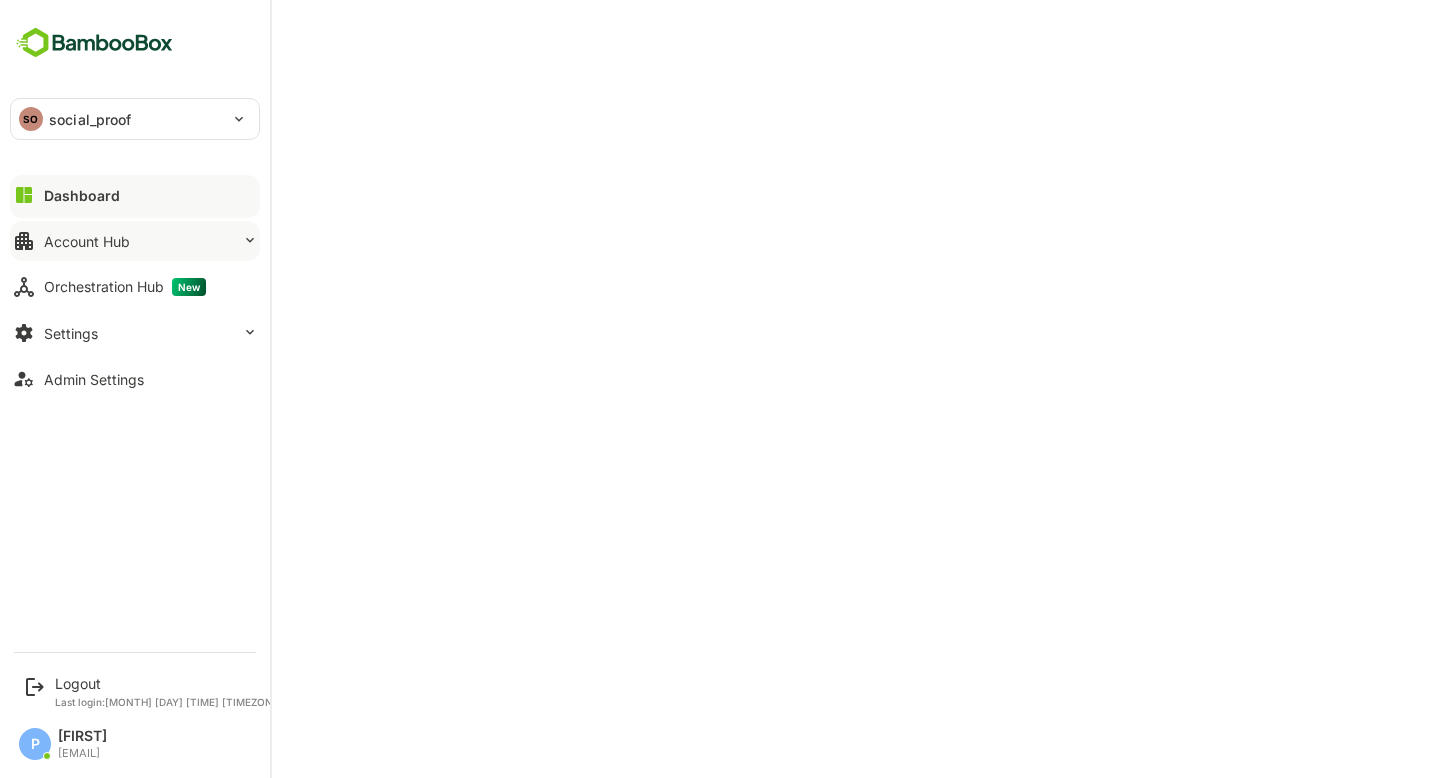 type 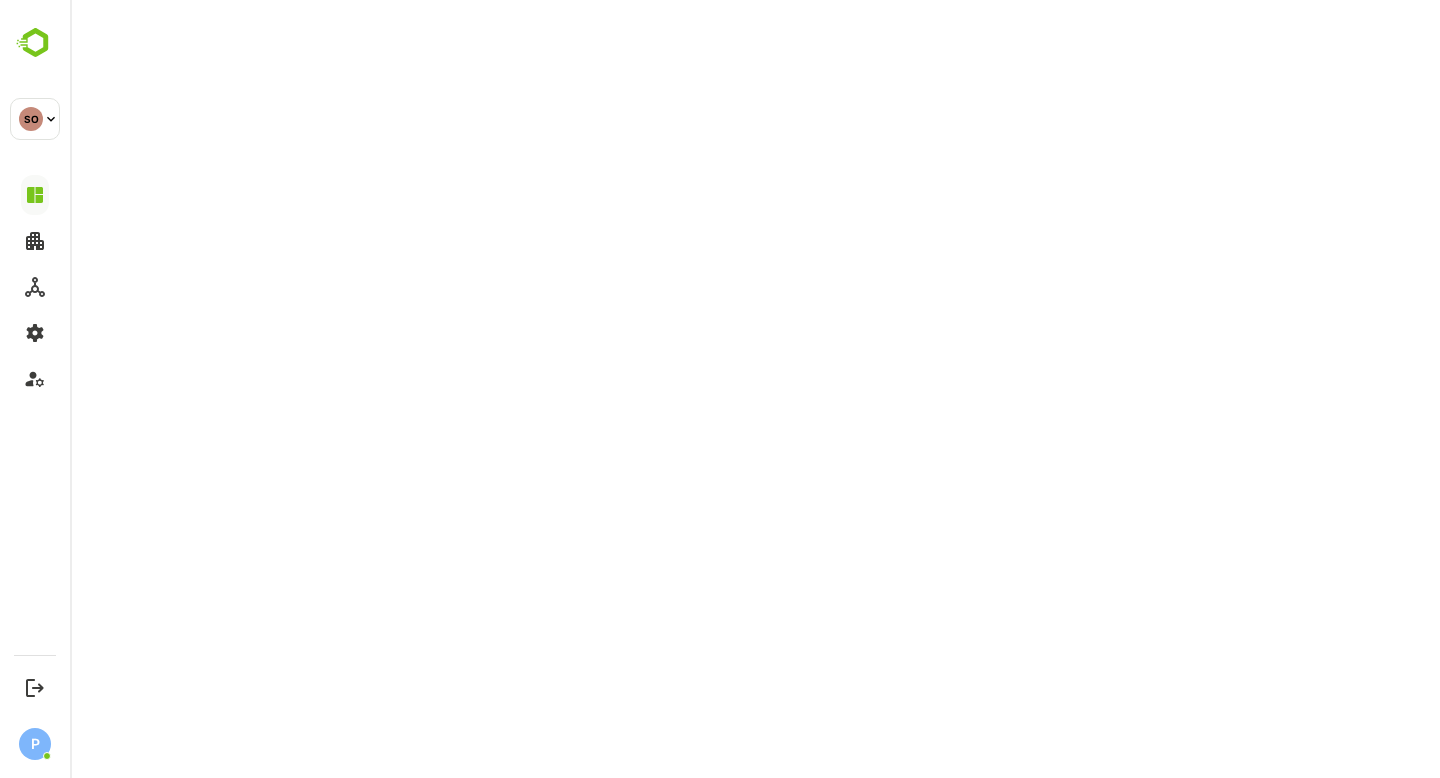 scroll, scrollTop: 0, scrollLeft: 0, axis: both 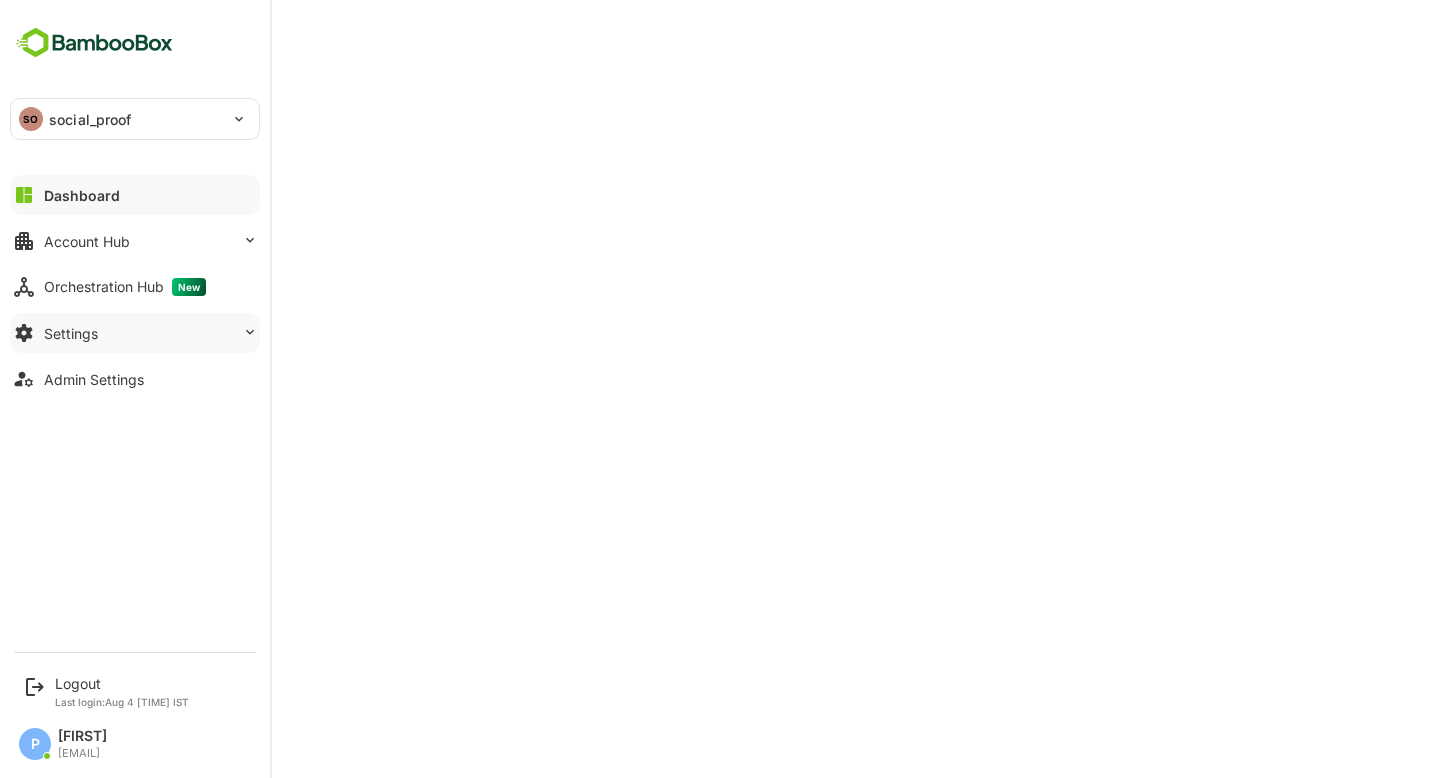 click on "Settings" at bounding box center (135, 333) 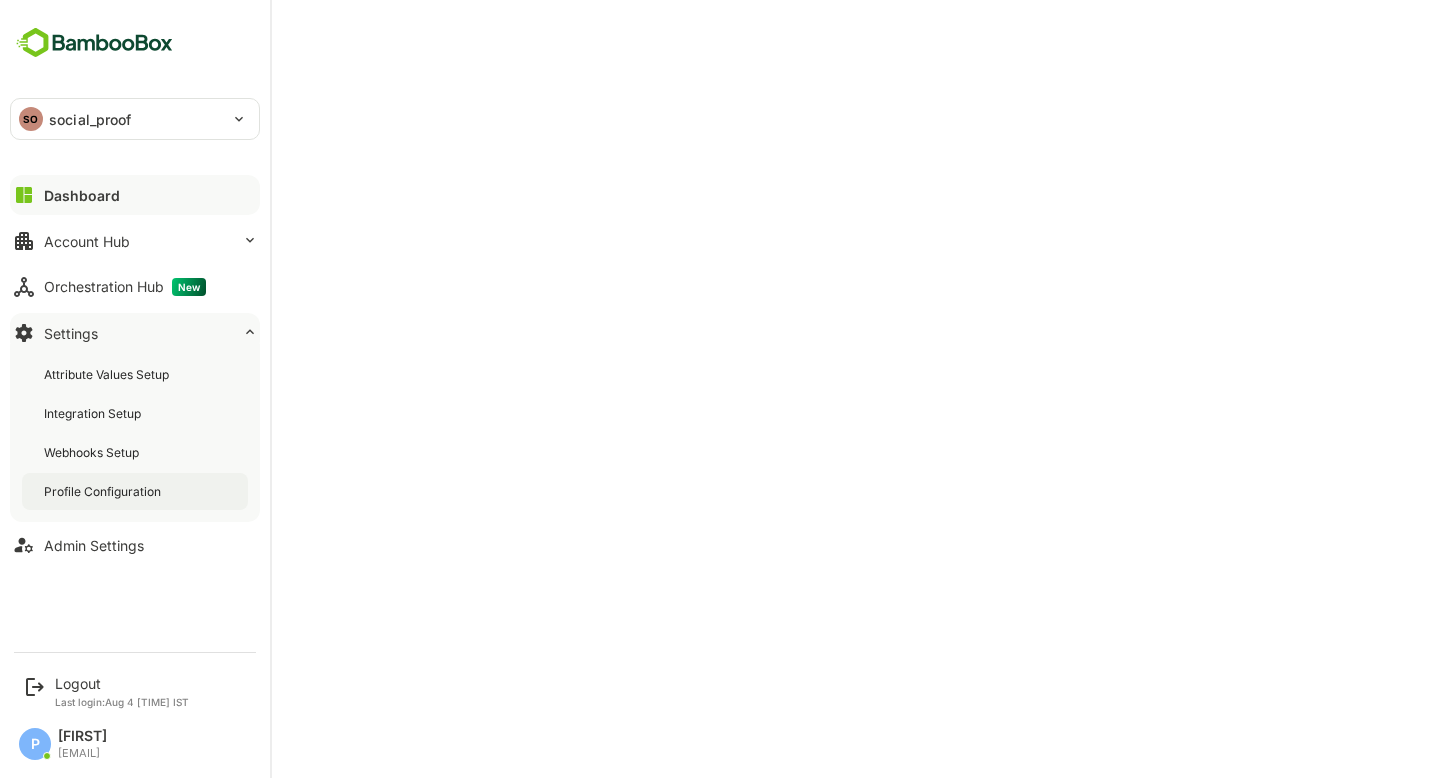 click on "Profile Configuration" at bounding box center (104, 491) 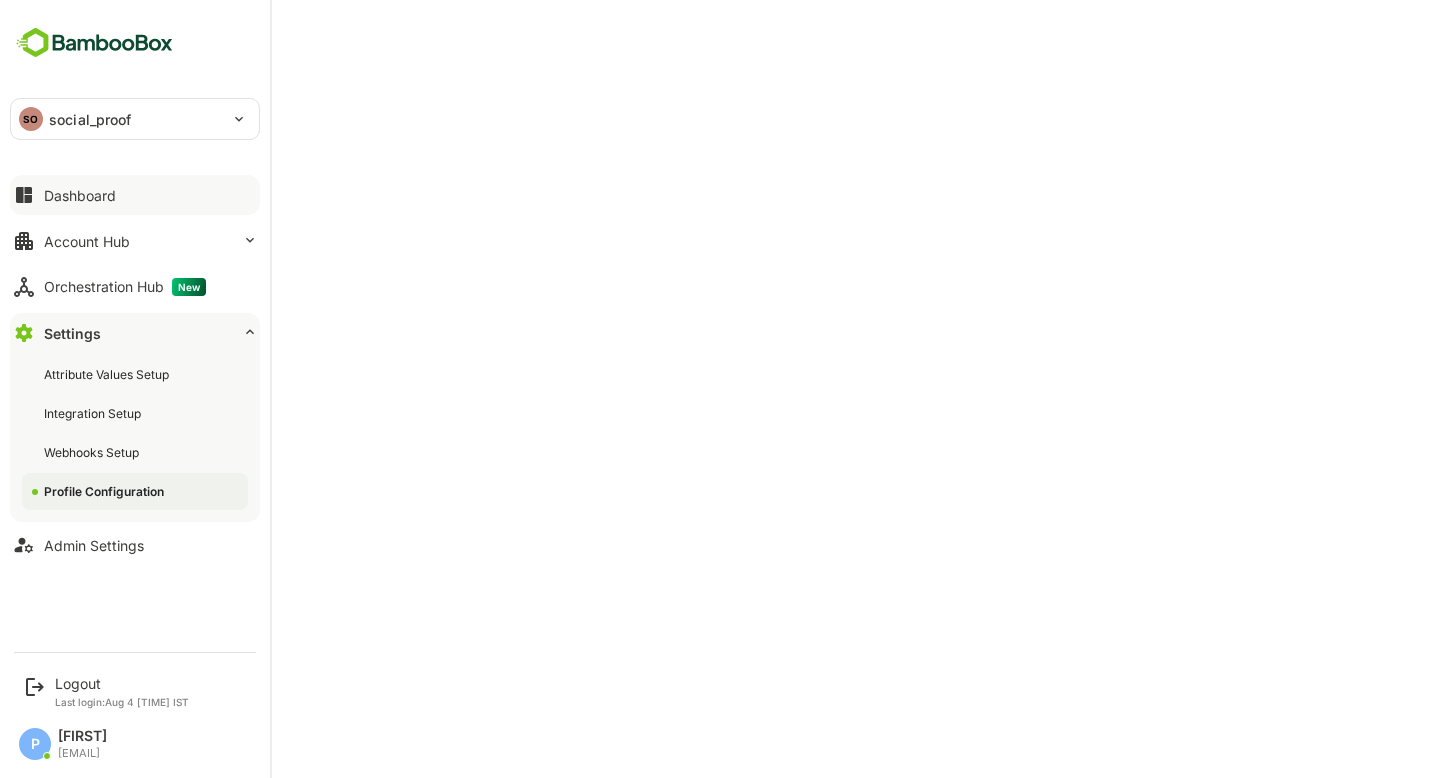 click on "Dashboard" at bounding box center (135, 195) 